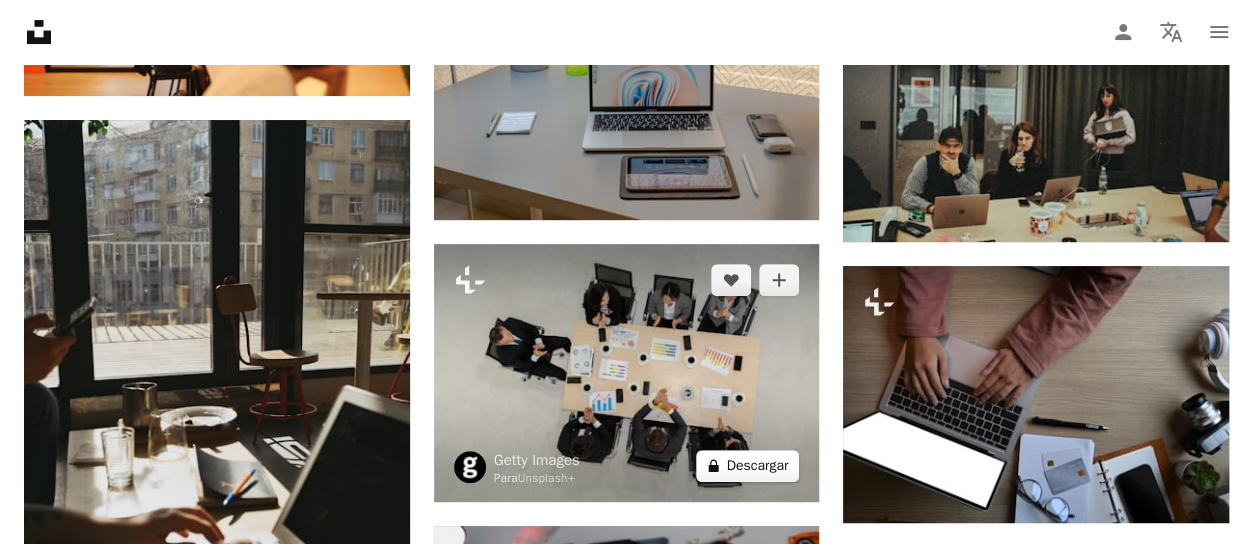 scroll, scrollTop: 34100, scrollLeft: 0, axis: vertical 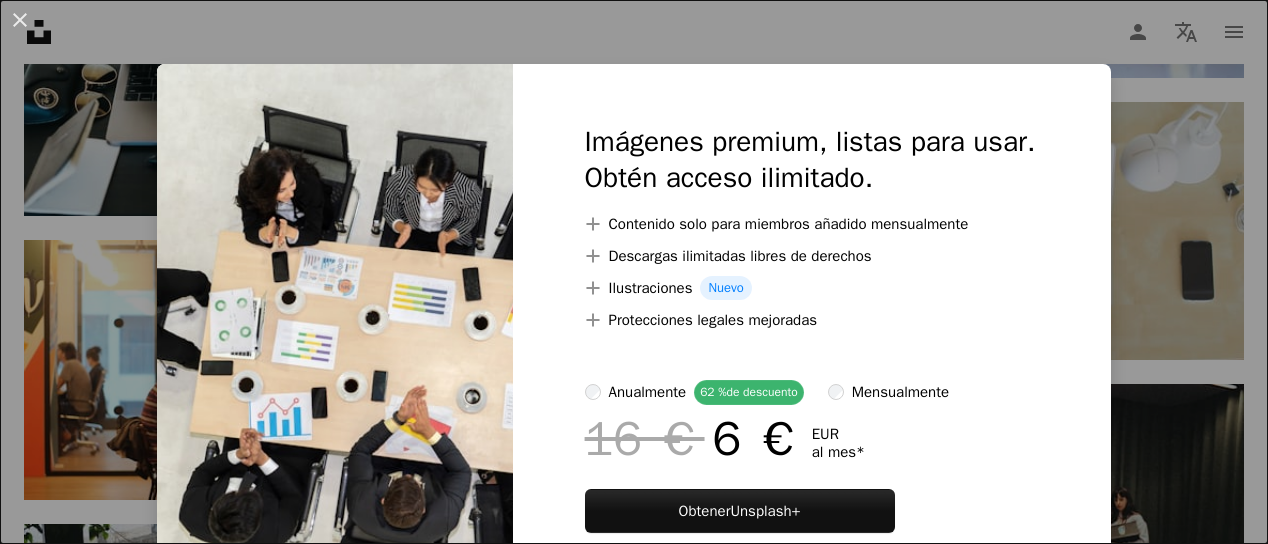 click on "al mes *" at bounding box center [838, 452] 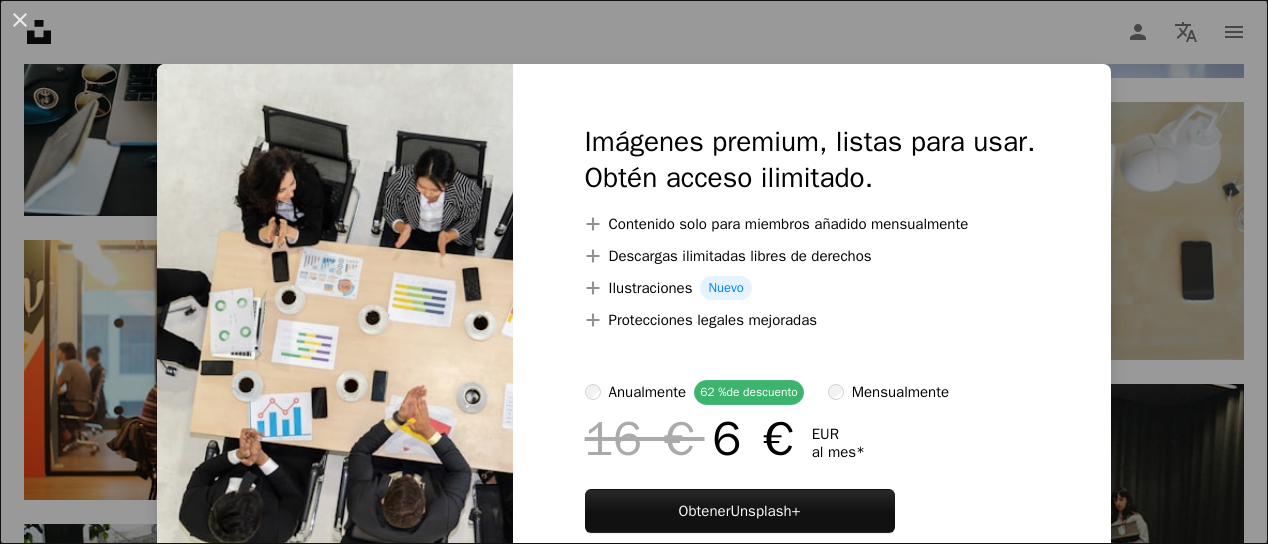 click on "An X shape Imágenes premium, listas para usar. Obtén acceso ilimitado. A plus sign Contenido solo para miembros añadido mensualmente A plus sign Descargas ilimitadas libres de derechos A plus sign Ilustraciones  Nuevo A plus sign Protecciones legales mejoradas anualmente 62 %  de descuento mensualmente 16 €   6 € EUR al mes * Obtener  Unsplash+ *Cuando se paga anualmente, se factura por adelantado  72 € Más los impuestos aplicables. Se renueva automáticamente. Cancela cuando quieras." at bounding box center (634, 272) 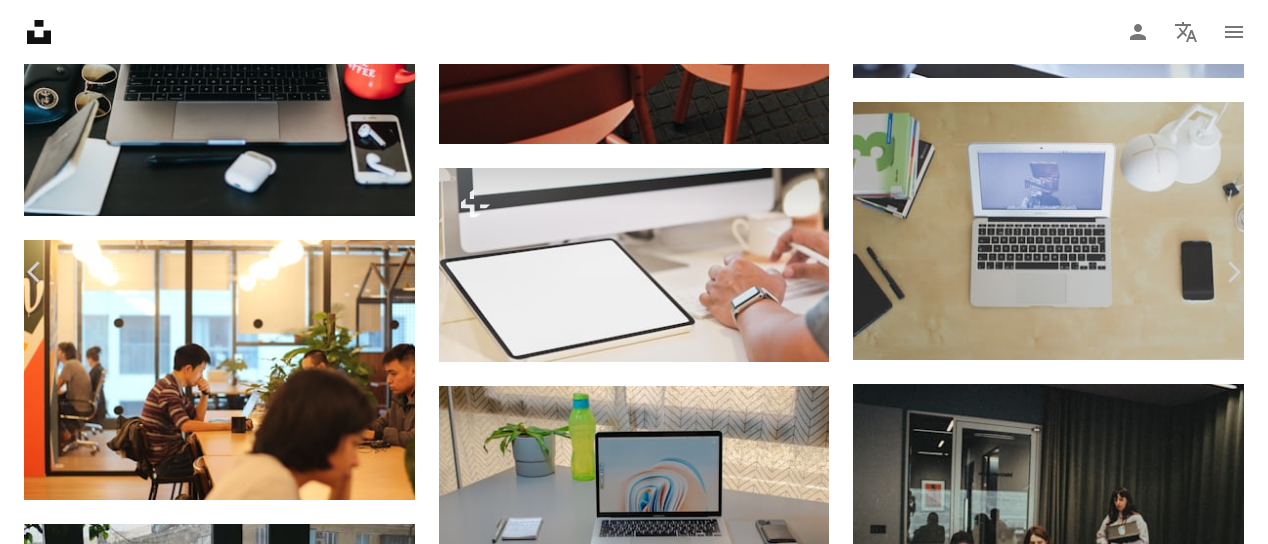 click on "A lock Descargar" at bounding box center [1106, 3460] 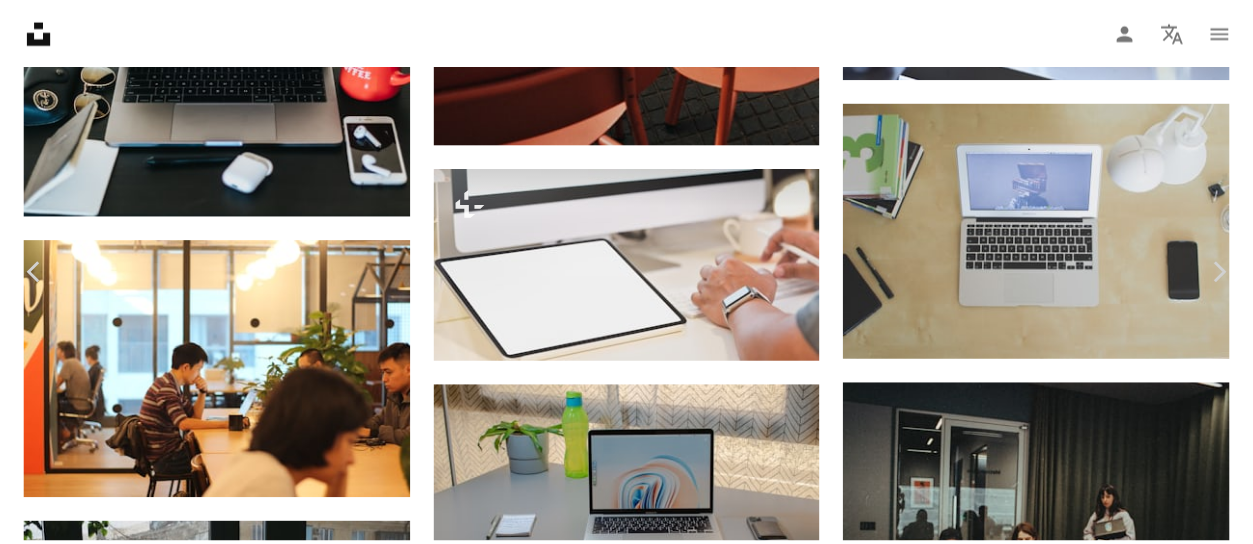 scroll, scrollTop: 96, scrollLeft: 0, axis: vertical 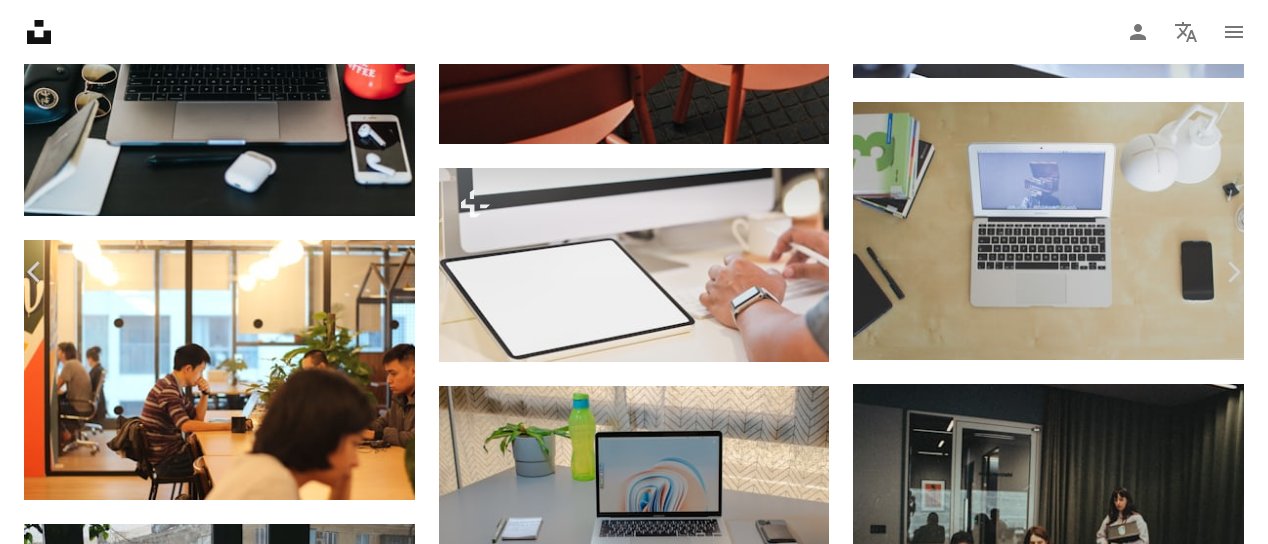 click on "An X shape Imágenes premium, listas para usar. Obtén acceso ilimitado. A plus sign Contenido solo para miembros añadido mensualmente A plus sign Descargas ilimitadas libres de derechos A plus sign Ilustraciones  Nuevo A plus sign Protecciones legales mejoradas anualmente 62 %  de descuento mensualmente 16 €   6 € EUR al mes * Obtener  Unsplash+ *Cuando se paga anualmente, se factura por adelantado  72 € Más los impuestos aplicables. Se renueva automáticamente. Cancela cuando quieras." at bounding box center [634, 3685] 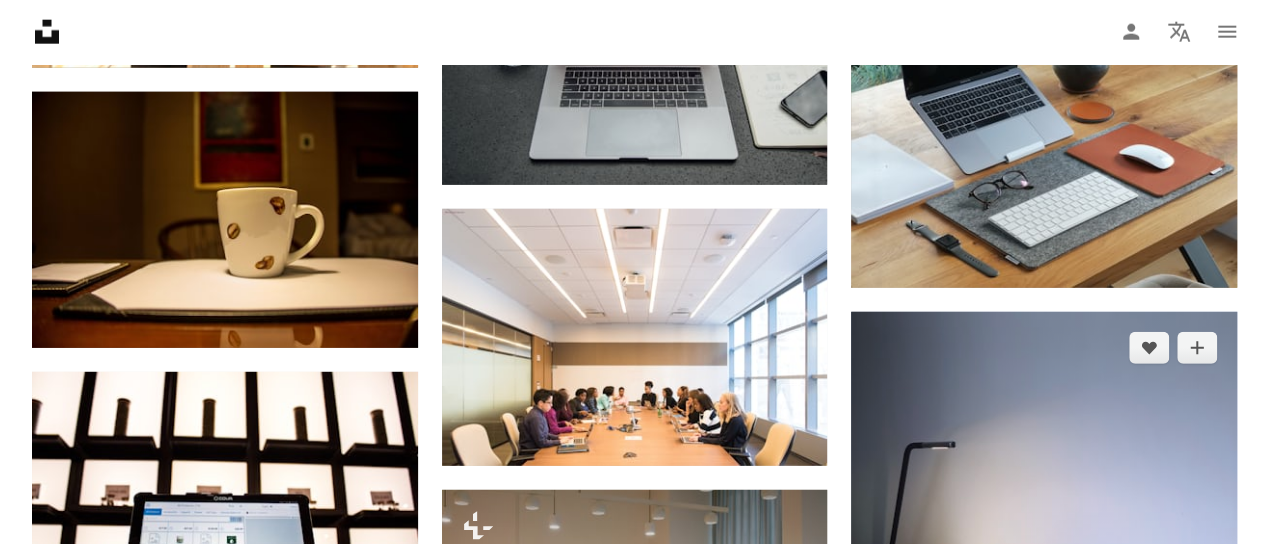 scroll, scrollTop: 25100, scrollLeft: 0, axis: vertical 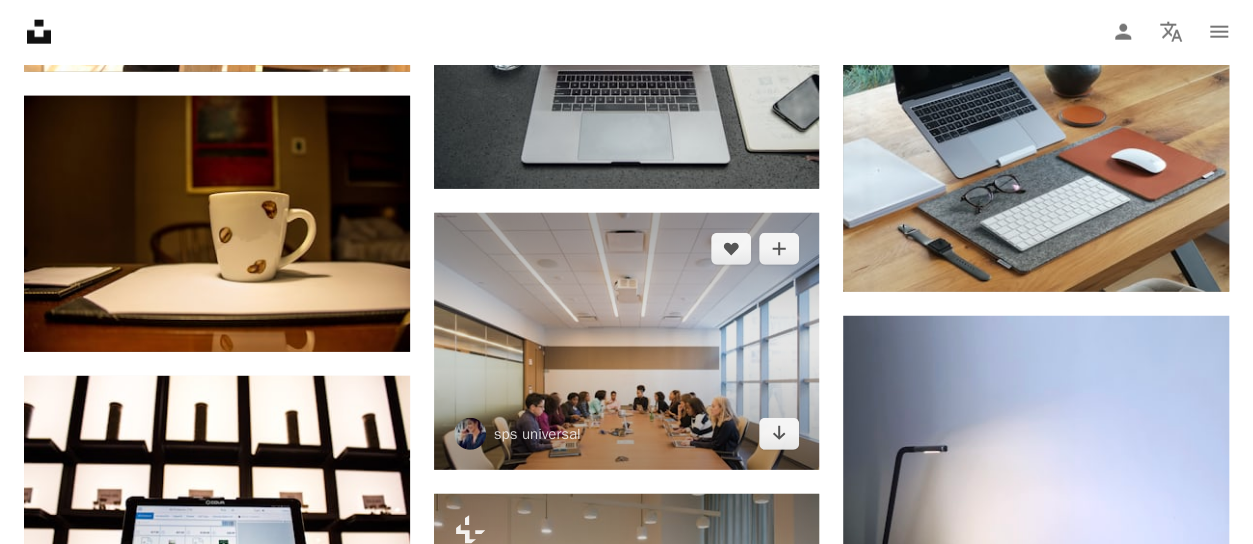 click at bounding box center (627, 341) 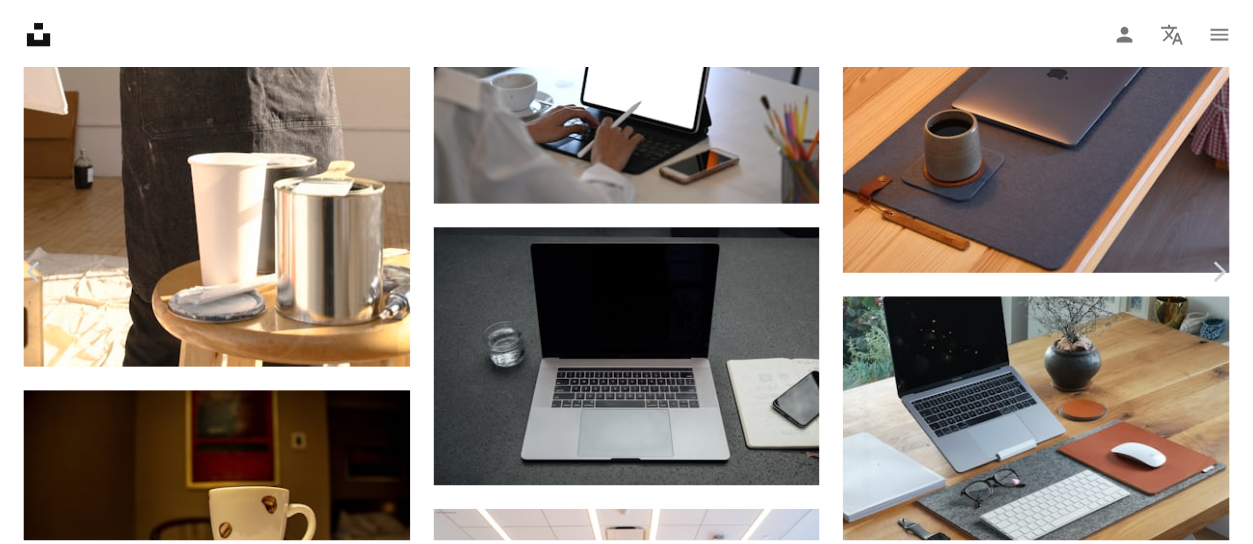 scroll, scrollTop: 200, scrollLeft: 0, axis: vertical 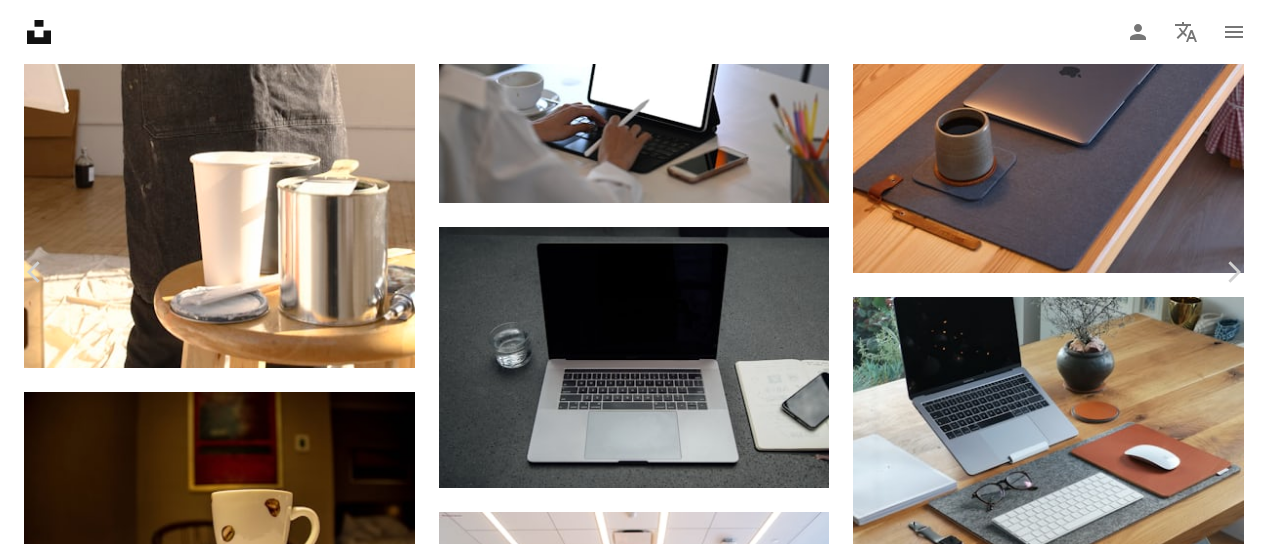 click on "Descargar gratis" at bounding box center (1062, 19318) 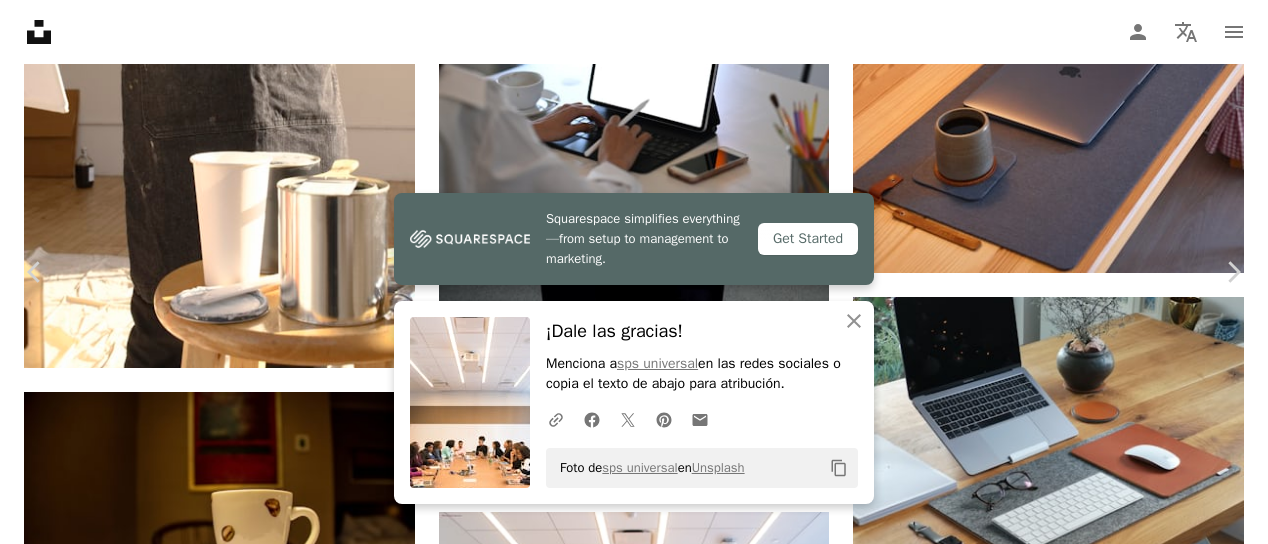 click on "An X shape Chevron left Chevron right Squarespace simplifies everything—from setup to management to marketing. Get Started An X shape Cerrar ¡Dale las gracias! Menciona a sps universal en las redes sociales o copia el texto de abajo para atribución. A URL sharing icon (chains) Facebook icon X (formerly Twitter) icon Pinterest icon An envelope Foto de sps universal en Unsplash
Copy content sps universal universalsps631 A heart A plus sign Descargar gratis Chevron down Zoom in Visualizaciones 3.196.181 Descargas 23.170 Presentado en Negocios y Trabajo A forward-right arrow Compartir Info icon Información More Actions Calendar outlined Publicado el 13 de agosto de 2019 Safety Uso gratuito bajo la Licencia Unsplash negocio oficina Humano cuarto Mueble silla marrón Sala de reuniones Sala de conferencias dentro Fondos Explora imágenes premium relacionadas en iStock  |  Ahorra un 20 % con el código UNSPLASH20 Ver más en iStock  ↗ Imágenes relacionadas A heart A plus sign A heart Para" at bounding box center [634, 19559] 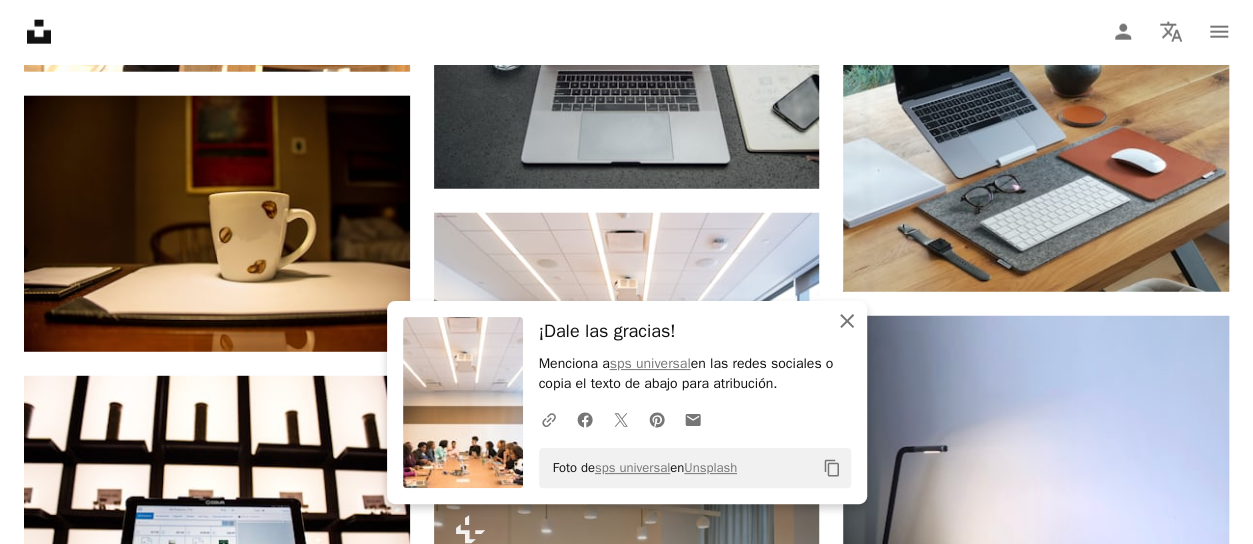 click 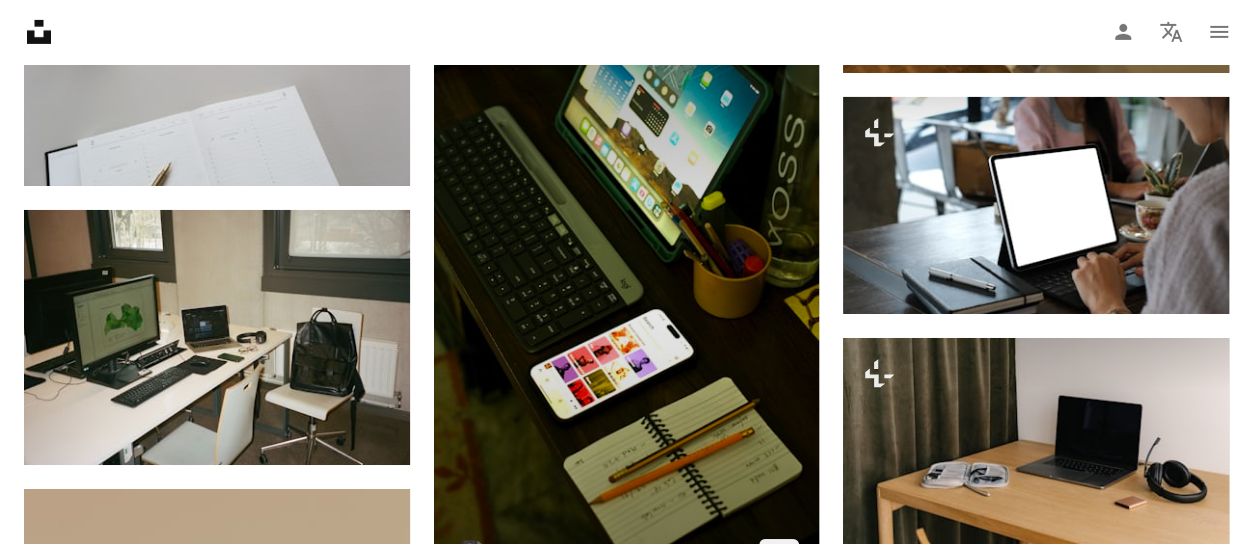 scroll, scrollTop: 11000, scrollLeft: 0, axis: vertical 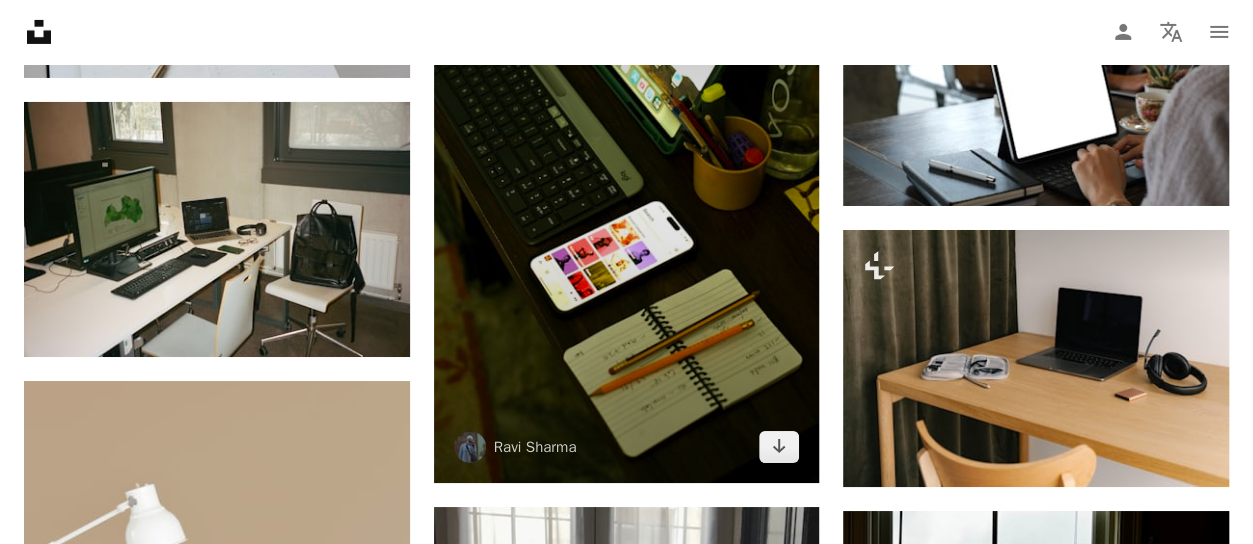click at bounding box center (627, 193) 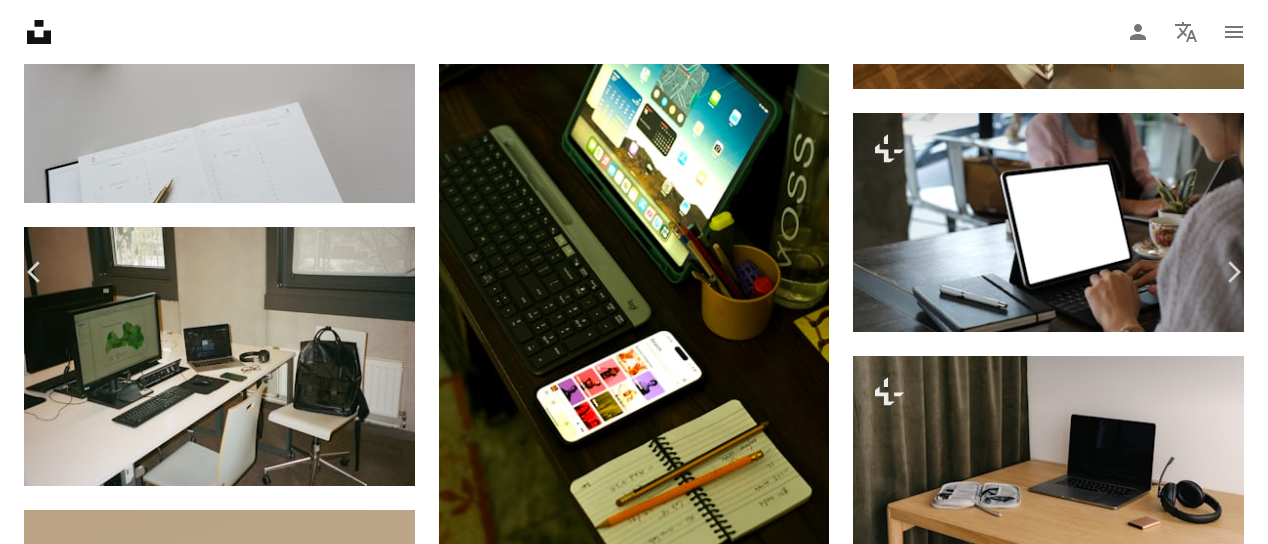 click on "Descargar gratis" at bounding box center [1062, 33434] 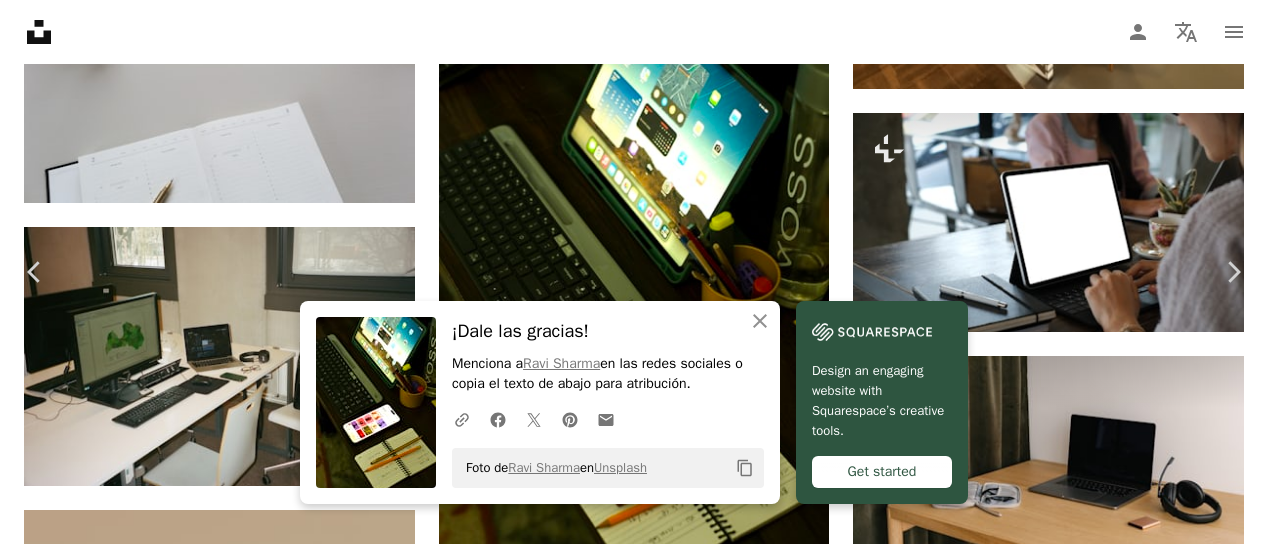 click on "Menciona a [PERSON] en las redes sociales o copia el texto de abajo para atribución. A URL sharing icon (chains) Facebook icon X (formerly Twitter) icon Pinterest icon An envelope Foto de [PERSON] en Unsplash
Copy content Design an engaging website with Squarespace’s creative tools. Get started [PERSON] ravinepz A heart A plus sign Descargar gratis Chevron down Zoom in Visualizaciones 27.794 Descargas 296 A forward-right arrow Compartir Info icon Información More Actions A map marker [CITY], [STATE], [COUNTRY] Calendar outlined Publicado el  18 de noviembre de 2024 Camera FUJIFILM, X-T30 Safety Uso gratuito bajo la  Licencia Unsplash escritorio música iPad lápiz iPhone 15 Estación de trabajo iPad de Apple ordenador portátil India Teléfono Mueble mesa Mensaje de texto teléfono móvil electrónica Delhi pantalla teclado pluma Imágenes gratuitas Explora imágenes premium relacionadas en iStock  |   ↗ Para" at bounding box center (634, 33659) 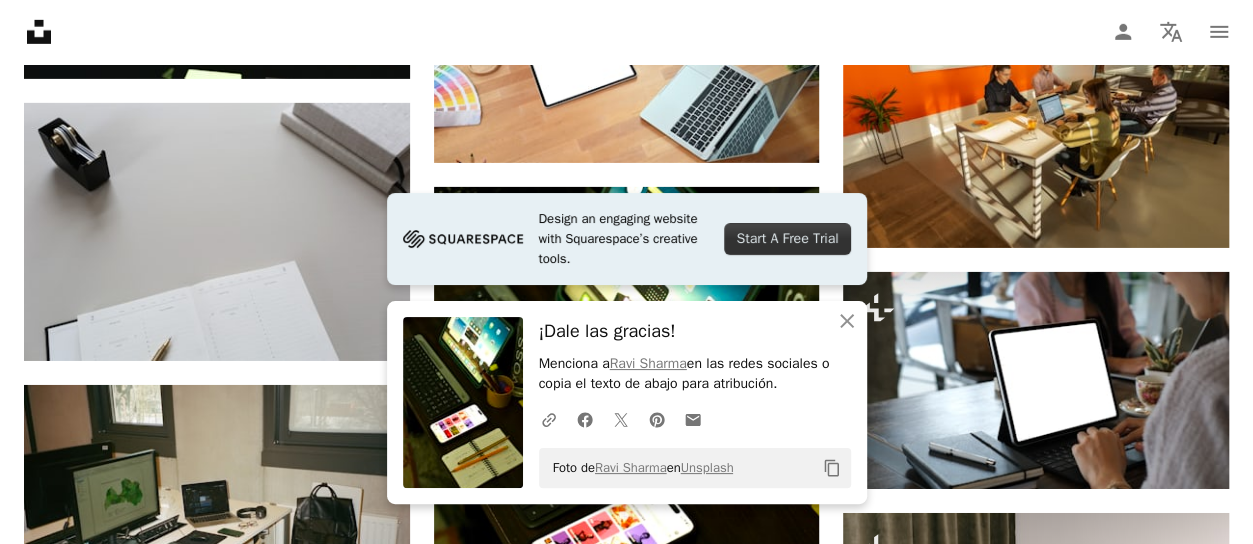 scroll, scrollTop: 10700, scrollLeft: 0, axis: vertical 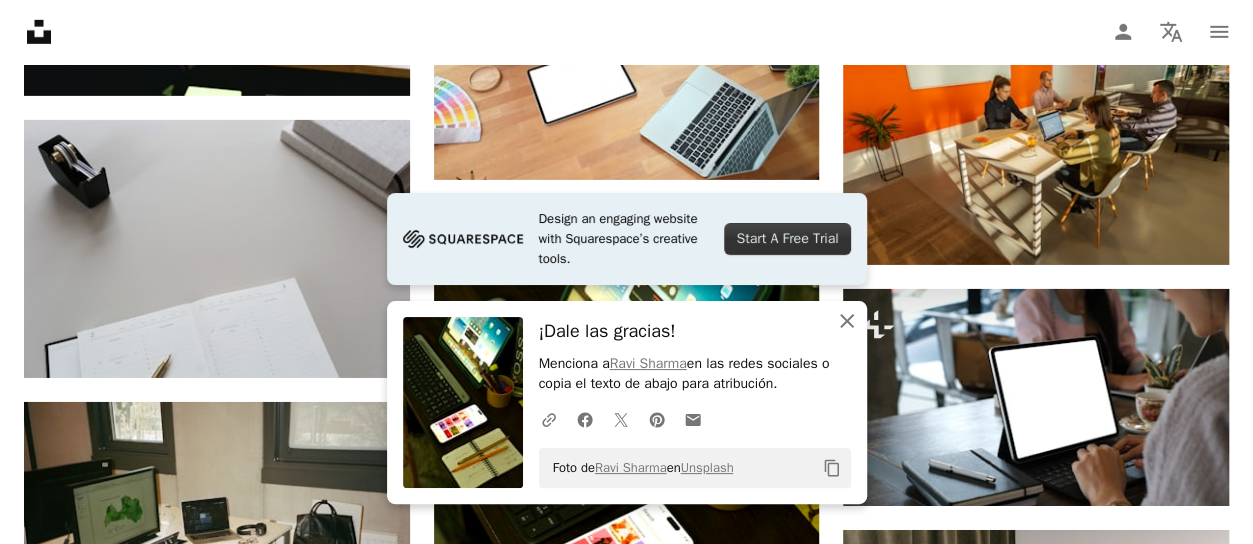 click on "An X shape" 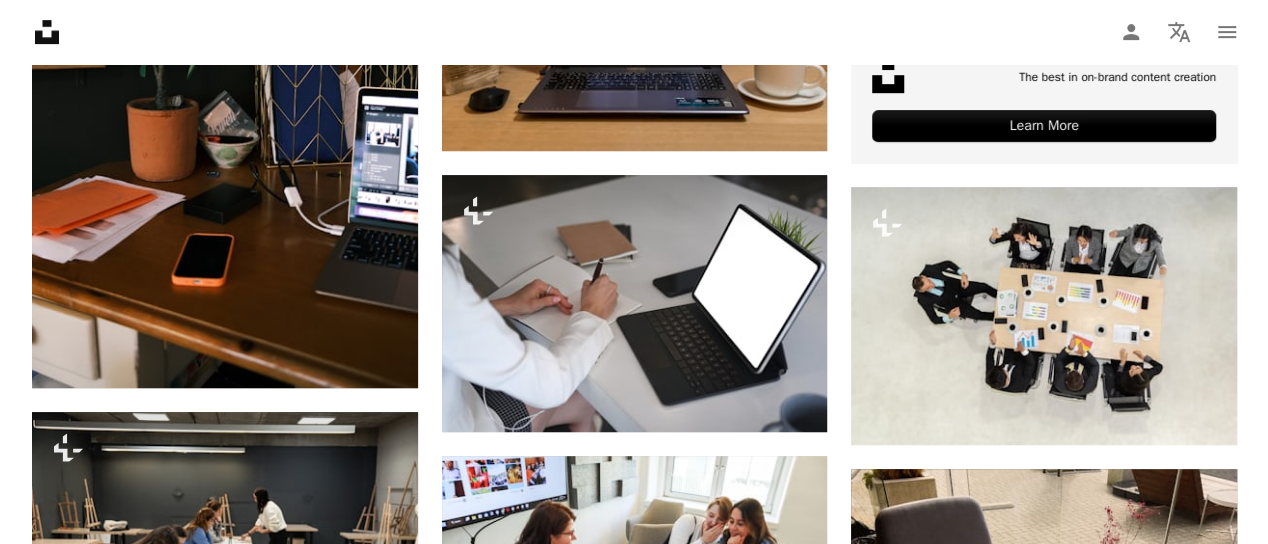 scroll, scrollTop: 8000, scrollLeft: 0, axis: vertical 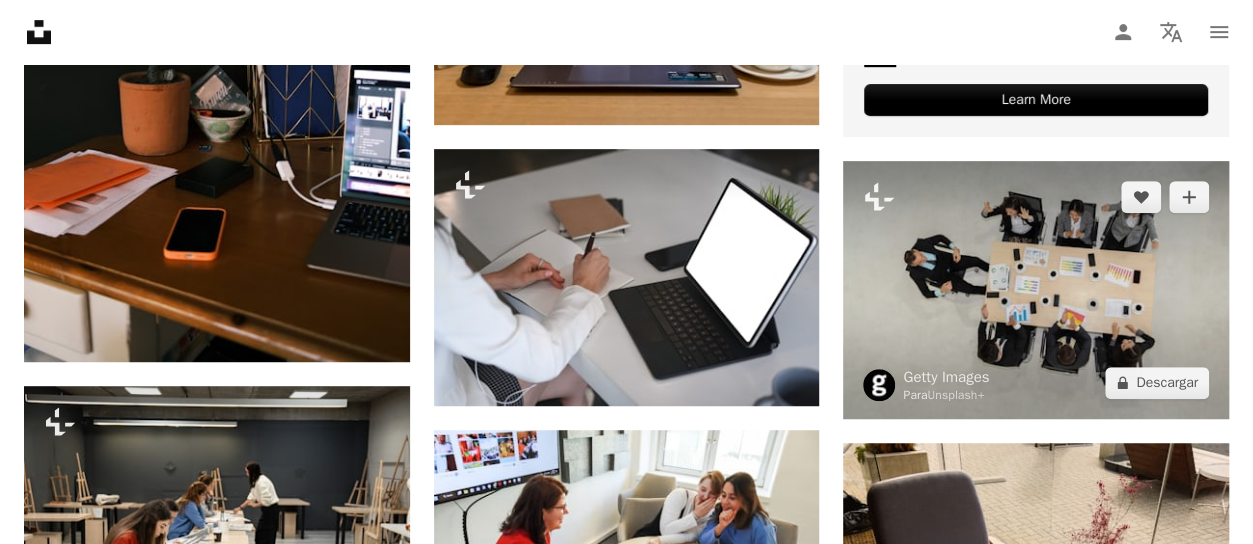 click at bounding box center [1036, 289] 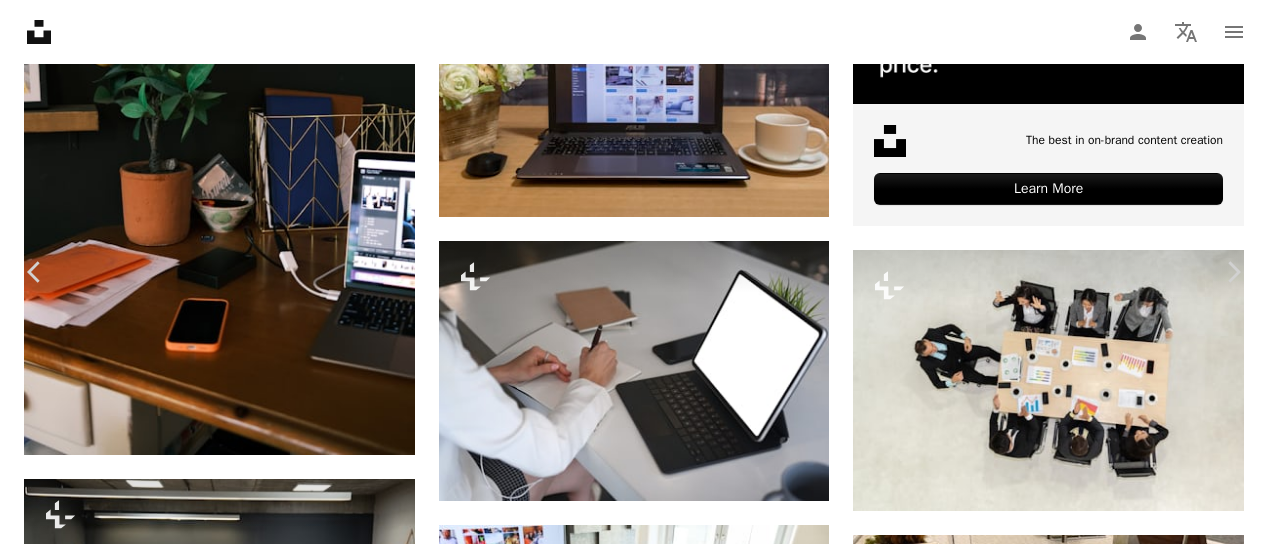 scroll, scrollTop: 0, scrollLeft: 0, axis: both 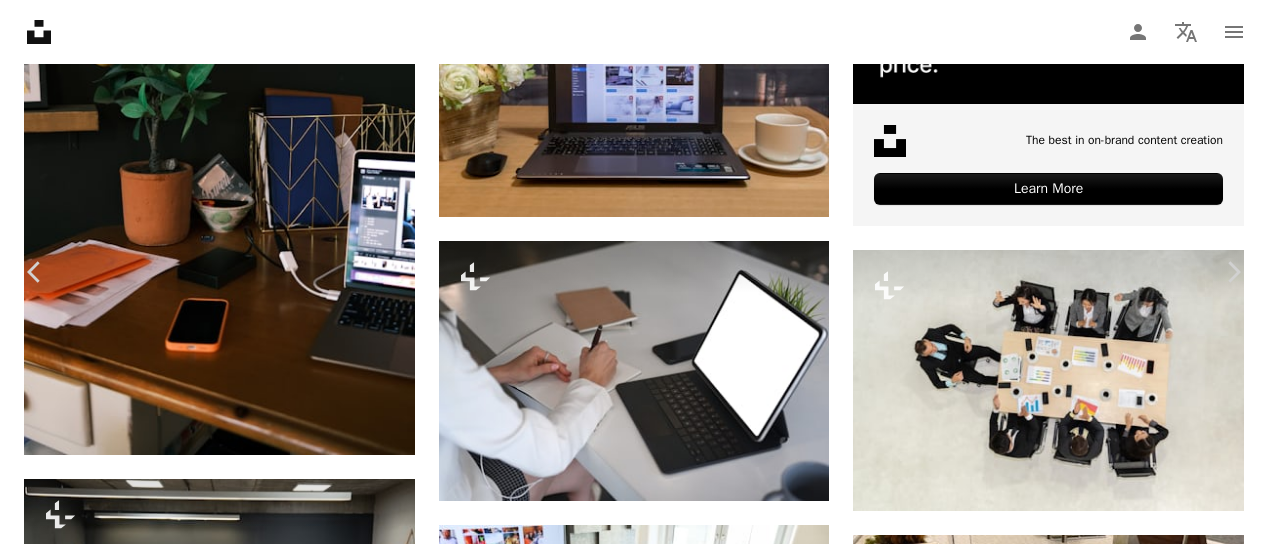 click on "An X shape Imágenes premium, listas para usar. Obtén acceso ilimitado. A plus sign Contenido solo para miembros añadido mensualmente A plus sign Descargas ilimitadas libres de derechos A plus sign Ilustraciones  Nuevo A plus sign Protecciones legales mejoradas anualmente 62 %  de descuento mensualmente 16 €   6 € EUR al mes * Obtener  Unsplash+ *Cuando se paga anualmente, se factura por adelantado  72 € Más los impuestos aplicables. Se renueva automáticamente. Cancela cuando quieras." at bounding box center [634, 36659] 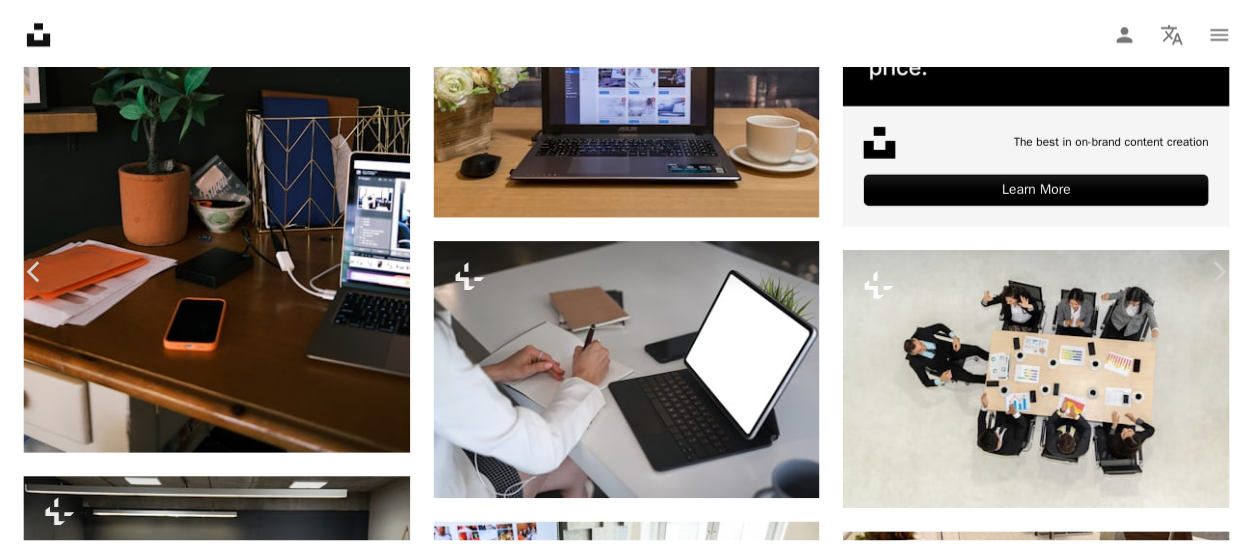 scroll, scrollTop: 0, scrollLeft: 0, axis: both 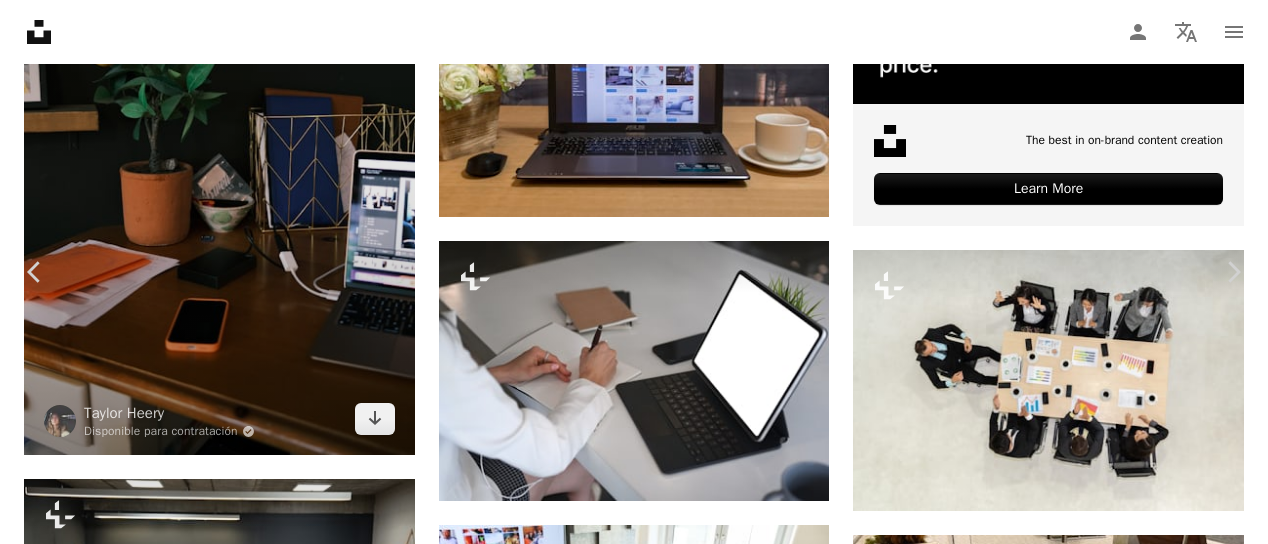drag, startPoint x: 15, startPoint y: 23, endPoint x: 84, endPoint y: 91, distance: 96.87621 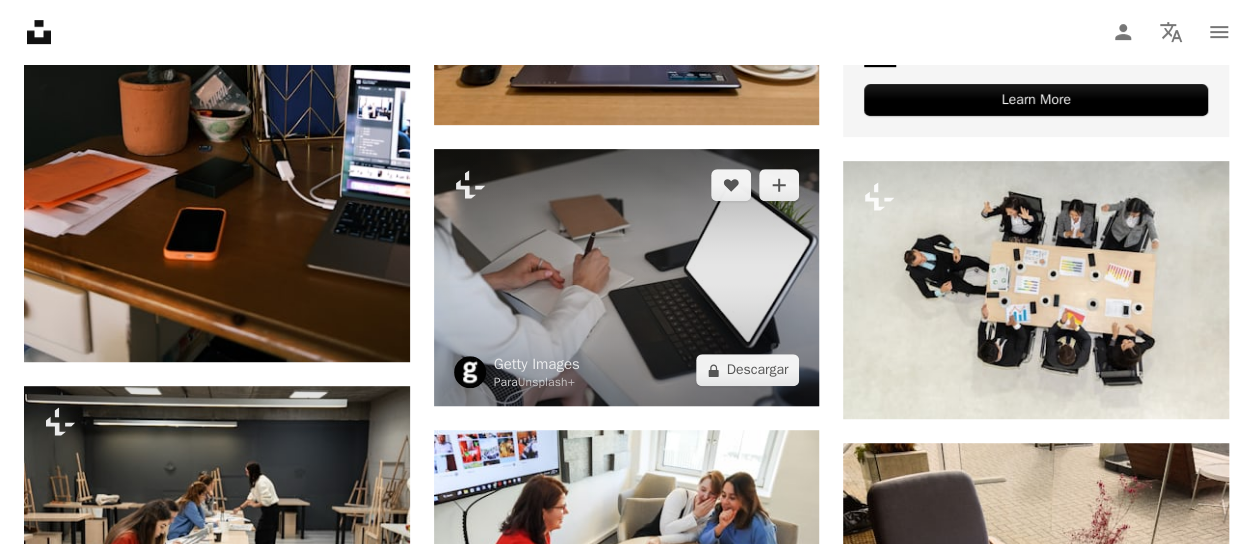 click at bounding box center (627, 277) 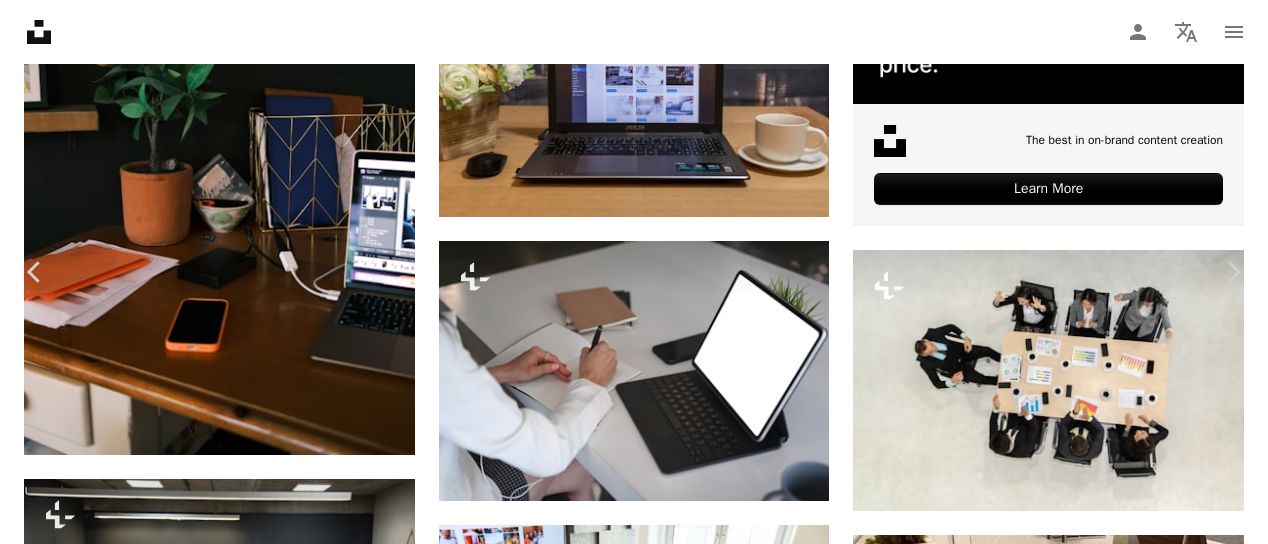 click 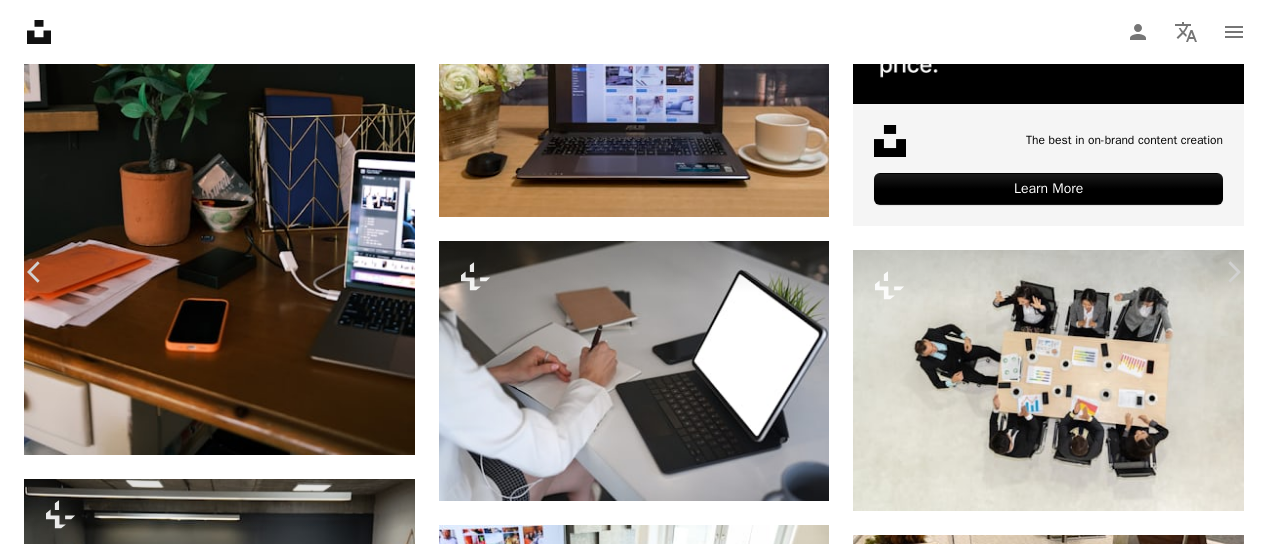 click on "An X shape" at bounding box center [20, 20] 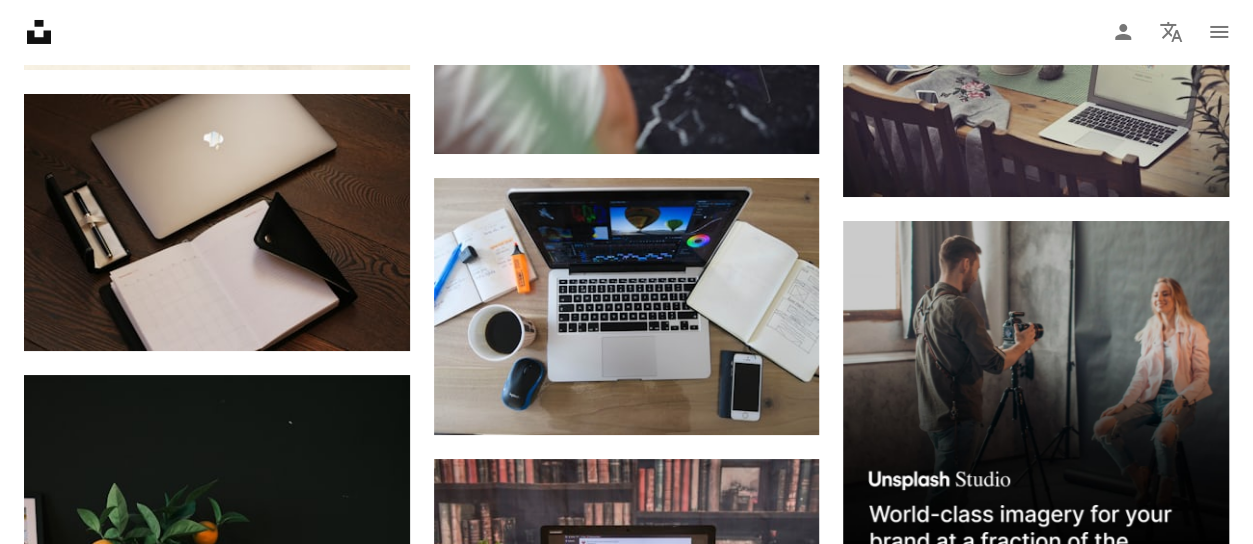 scroll, scrollTop: 7400, scrollLeft: 0, axis: vertical 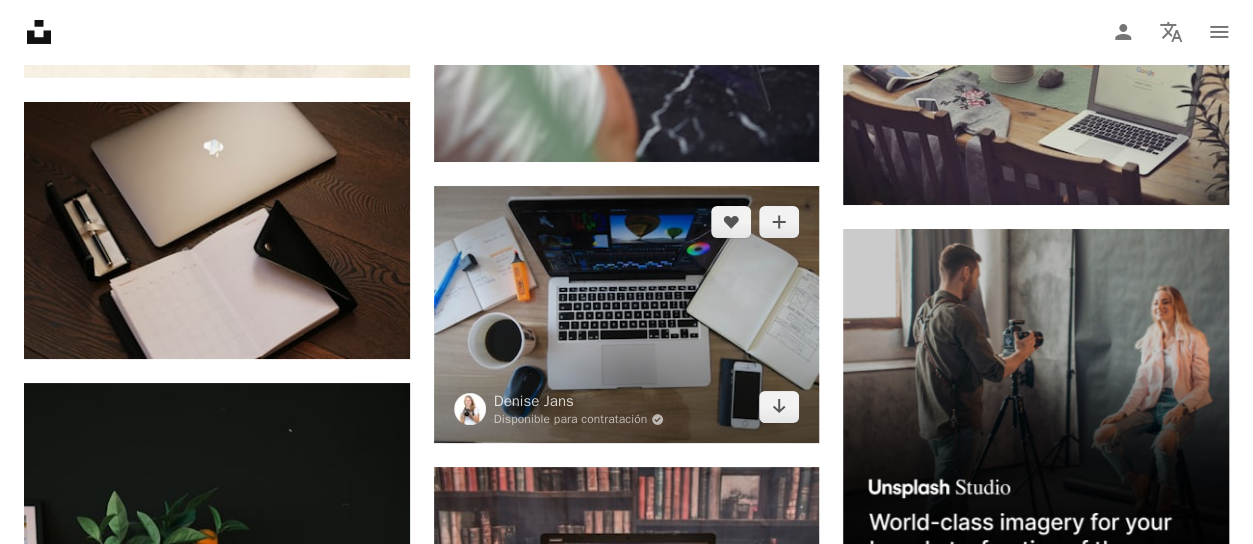 click at bounding box center (627, 314) 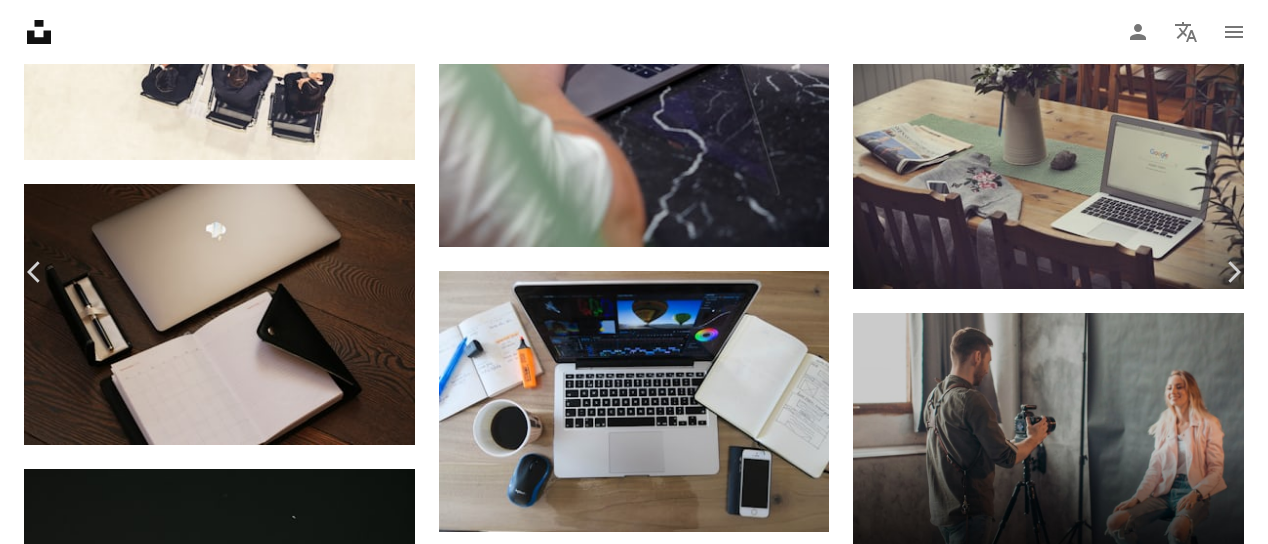 click on "Descargar gratis" at bounding box center (1062, 37034) 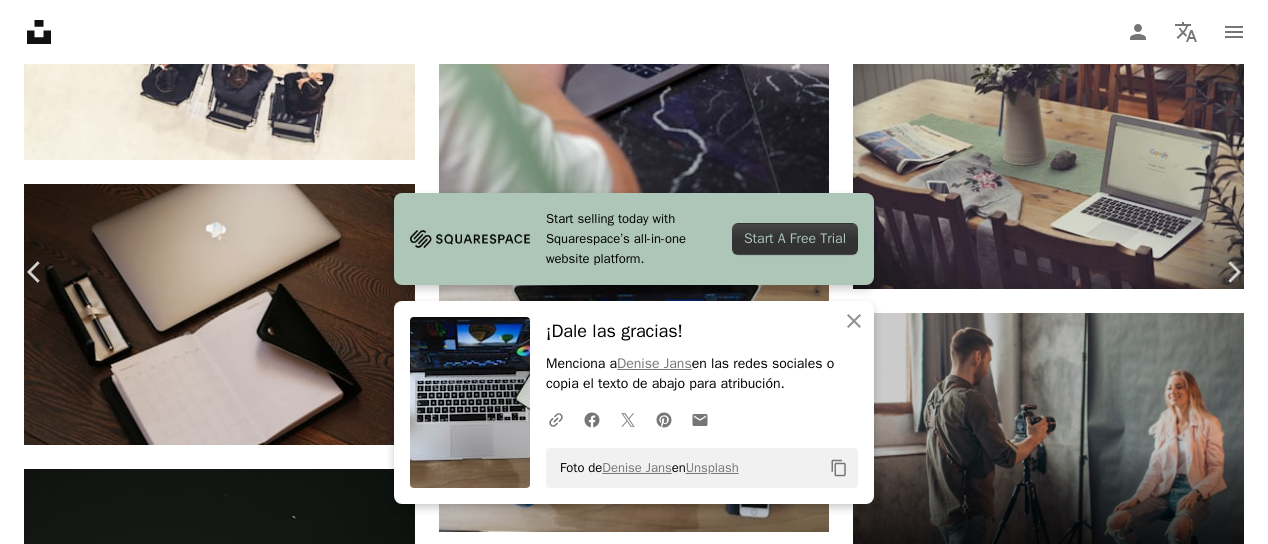 click on "An X shape" at bounding box center (20, 20) 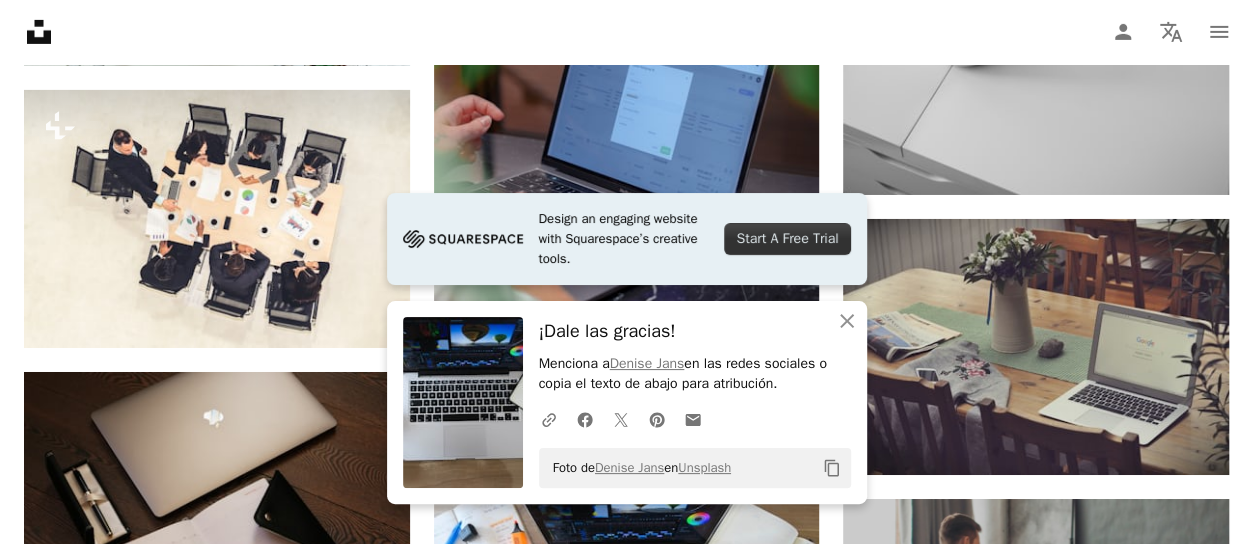 scroll, scrollTop: 7100, scrollLeft: 0, axis: vertical 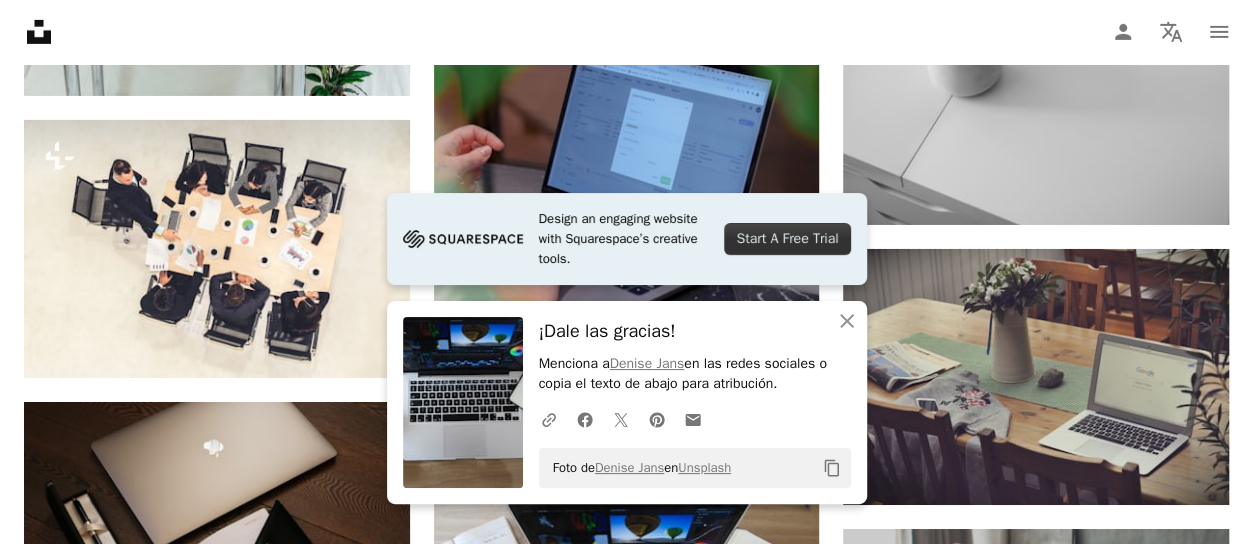 click on "Unsplash logo Página de inicio de Unsplash A photo Pen Tool A compass A stack of folders Download Person Localization icon navigation menu" at bounding box center [626, 32] 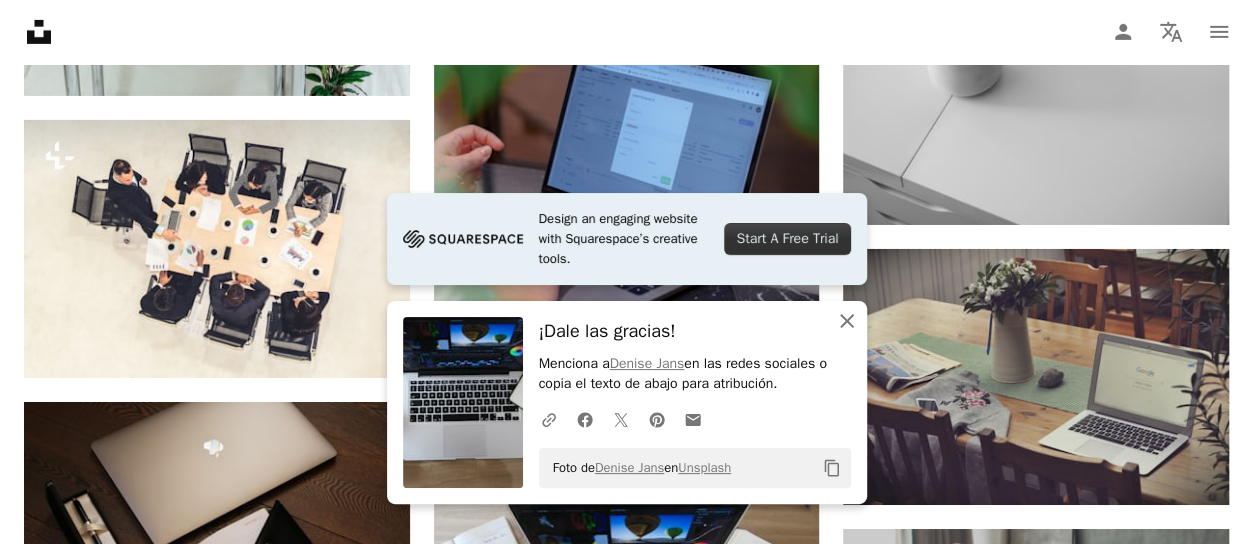 click on "An X shape" 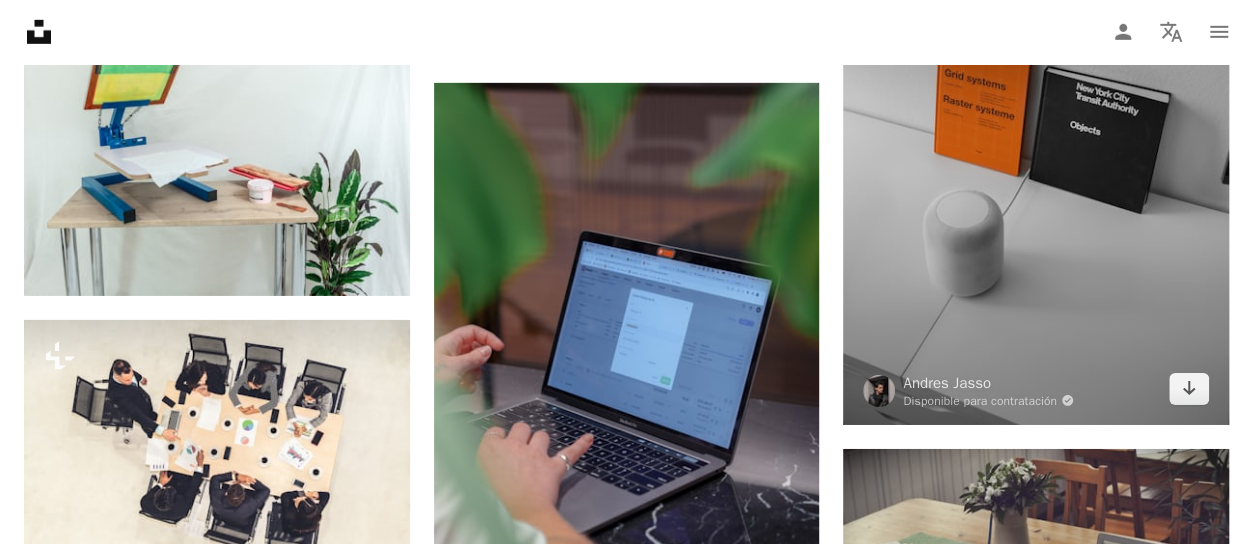 scroll, scrollTop: 7000, scrollLeft: 0, axis: vertical 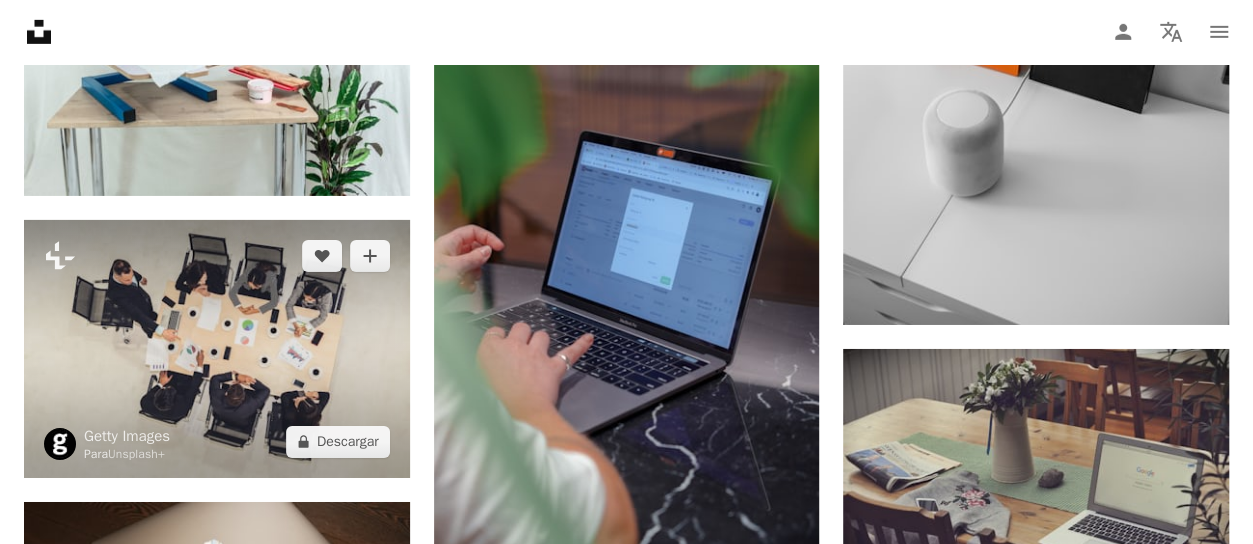 click at bounding box center (217, 348) 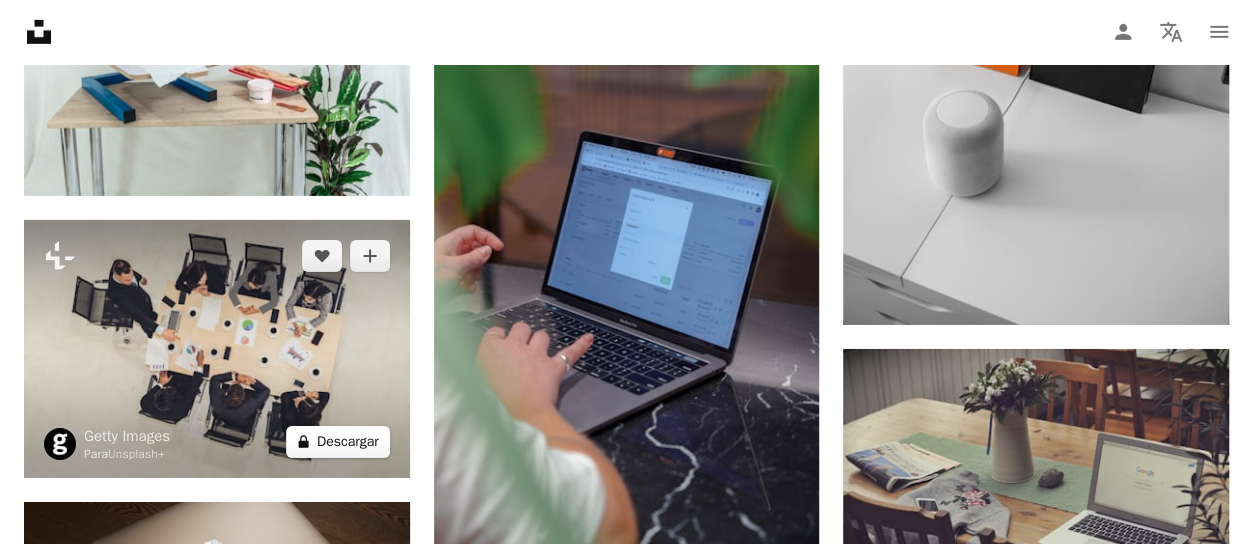click on "A lock Descargar" at bounding box center (338, 442) 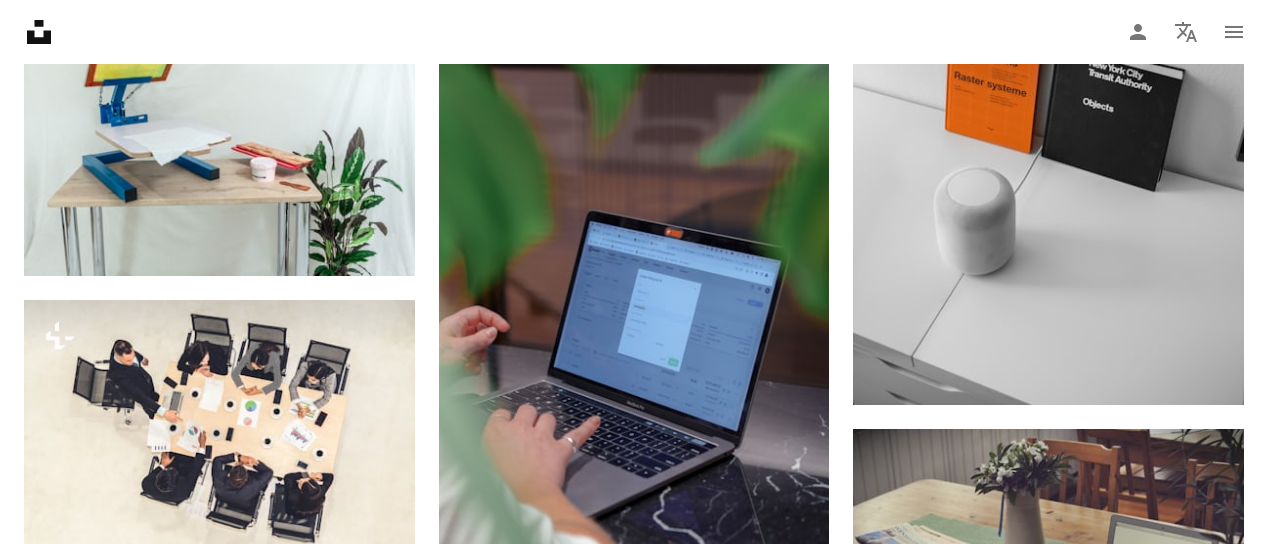 click on "An X shape Imágenes premium, listas para usar. Obtén acceso ilimitado. A plus sign Contenido solo para miembros añadido mensualmente A plus sign Descargas ilimitadas libres de derechos A plus sign Ilustraciones  Nuevo A plus sign Protecciones legales mejoradas anualmente 62 %  de descuento mensualmente 16 €   6 € EUR al mes * Obtener  Unsplash+ *Cuando se paga anualmente, se factura por adelantado  72 € Más los impuestos aplicables. Se renueva automáticamente. Cancela cuando quieras." at bounding box center (634, 37659) 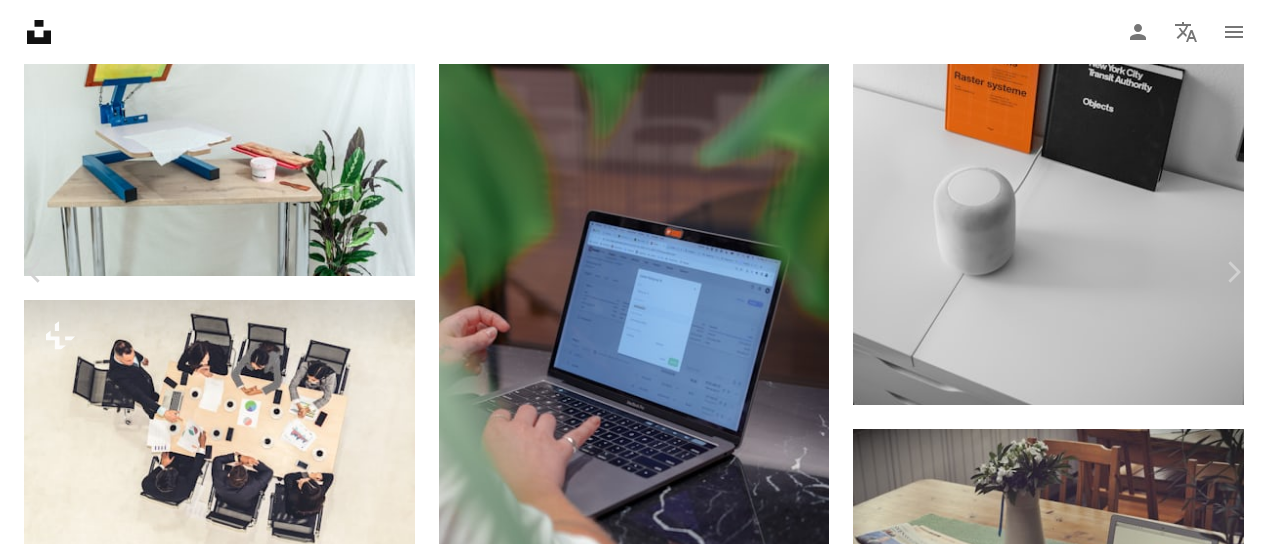 click on "An X shape" at bounding box center [20, 20] 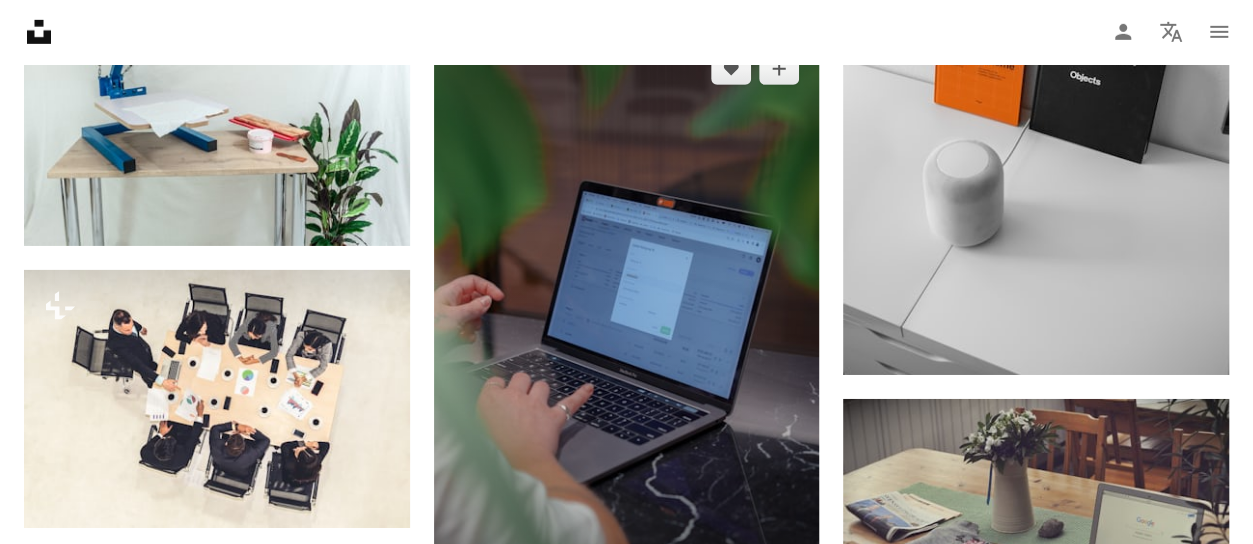 scroll, scrollTop: 7000, scrollLeft: 0, axis: vertical 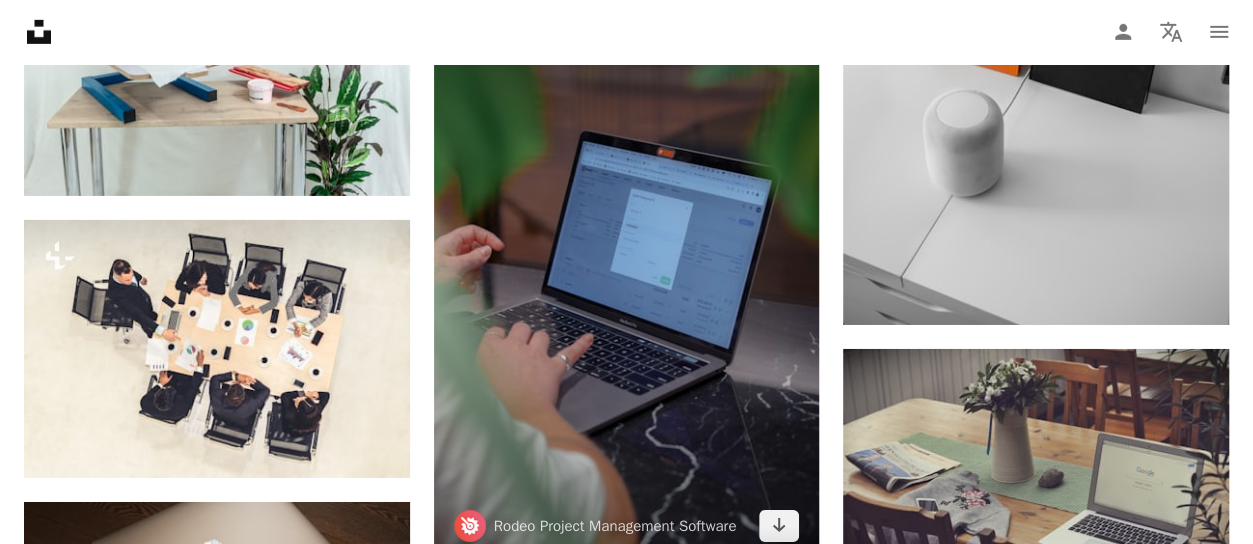 click at bounding box center (627, 272) 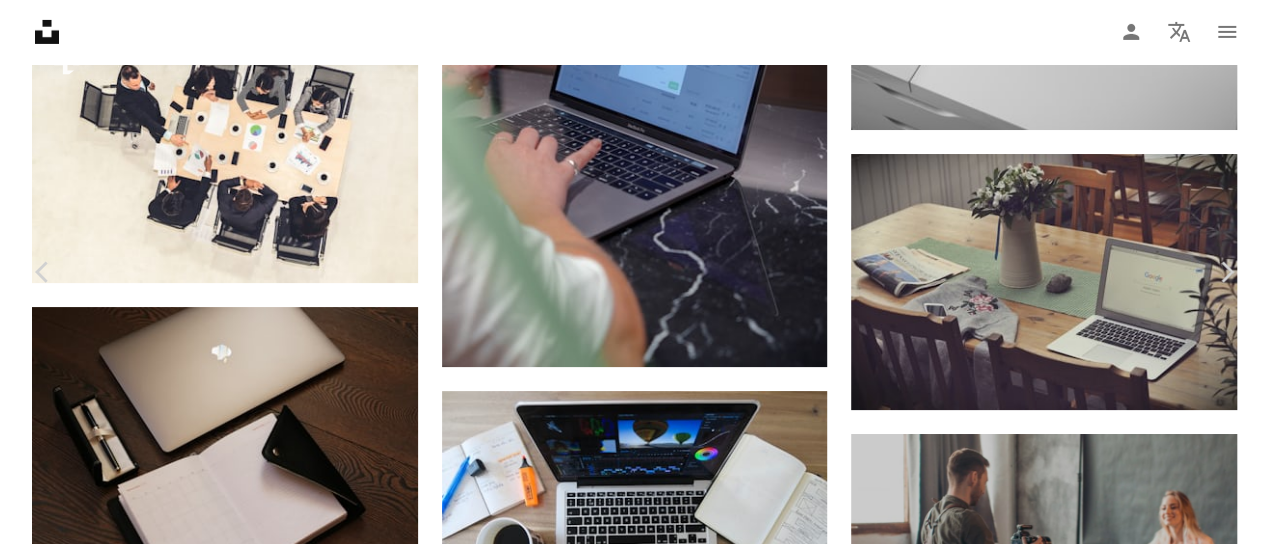 scroll, scrollTop: 7200, scrollLeft: 0, axis: vertical 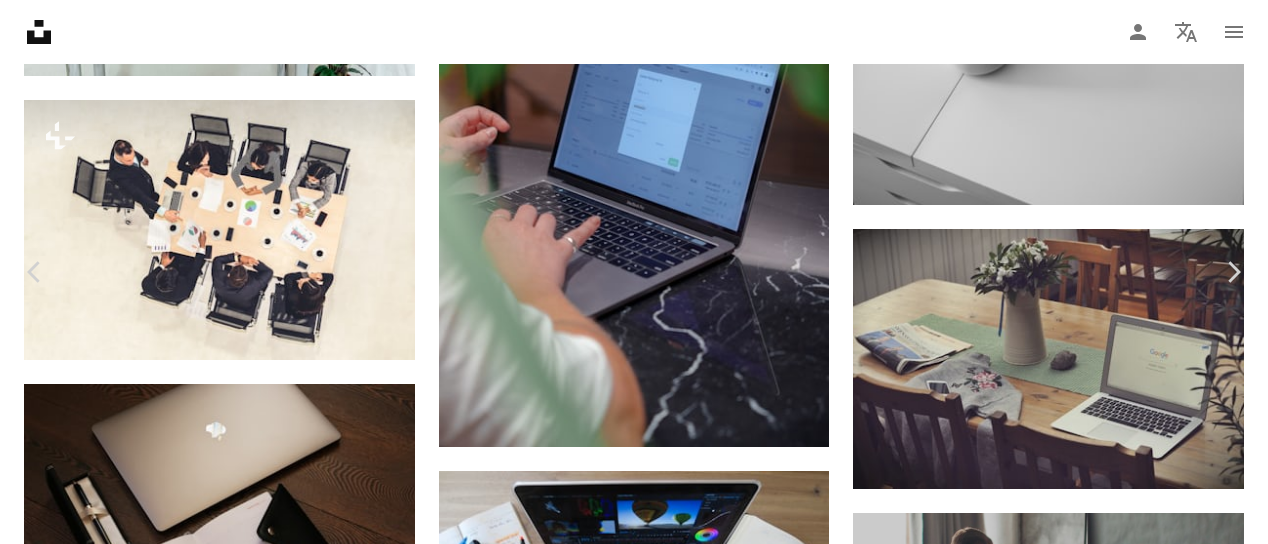 click on "Descargar gratis" at bounding box center (1062, 37234) 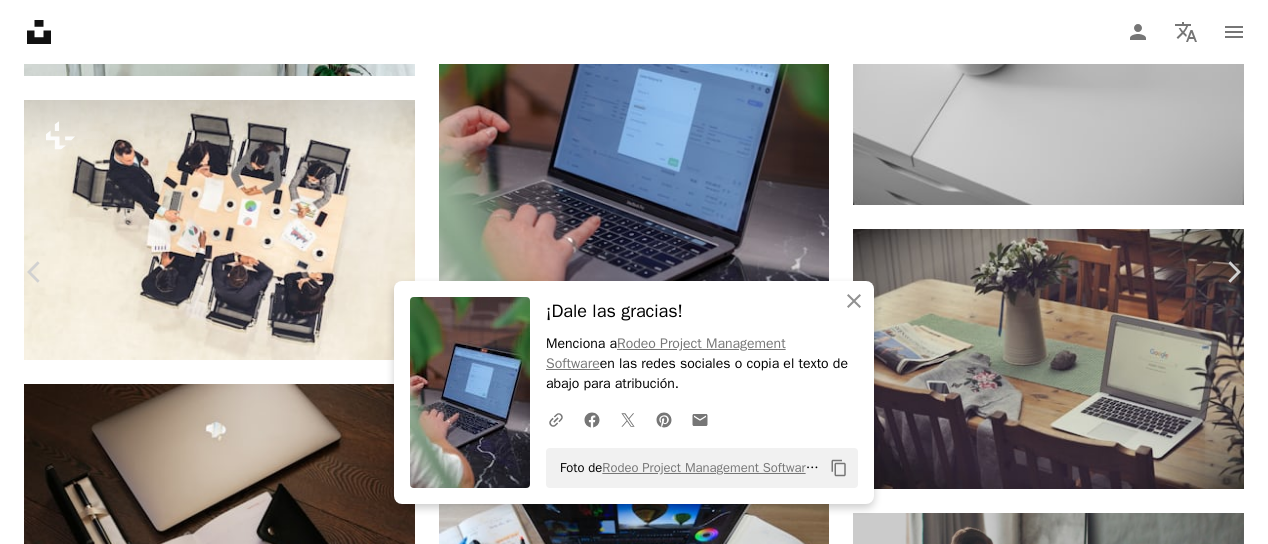 click on "An X shape" at bounding box center [20, 20] 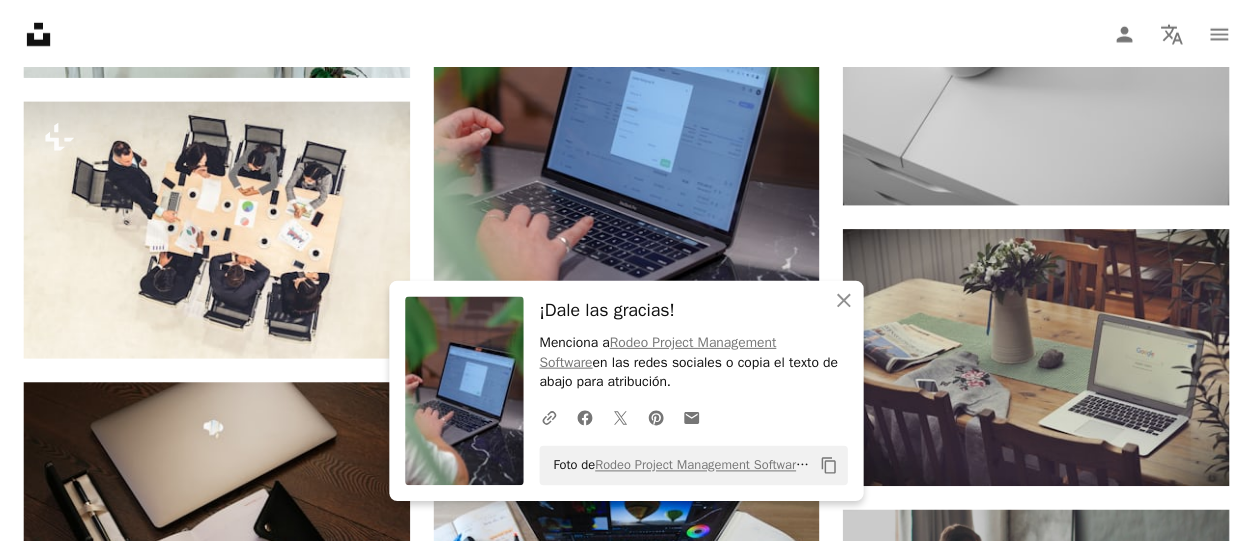 scroll, scrollTop: 7000, scrollLeft: 0, axis: vertical 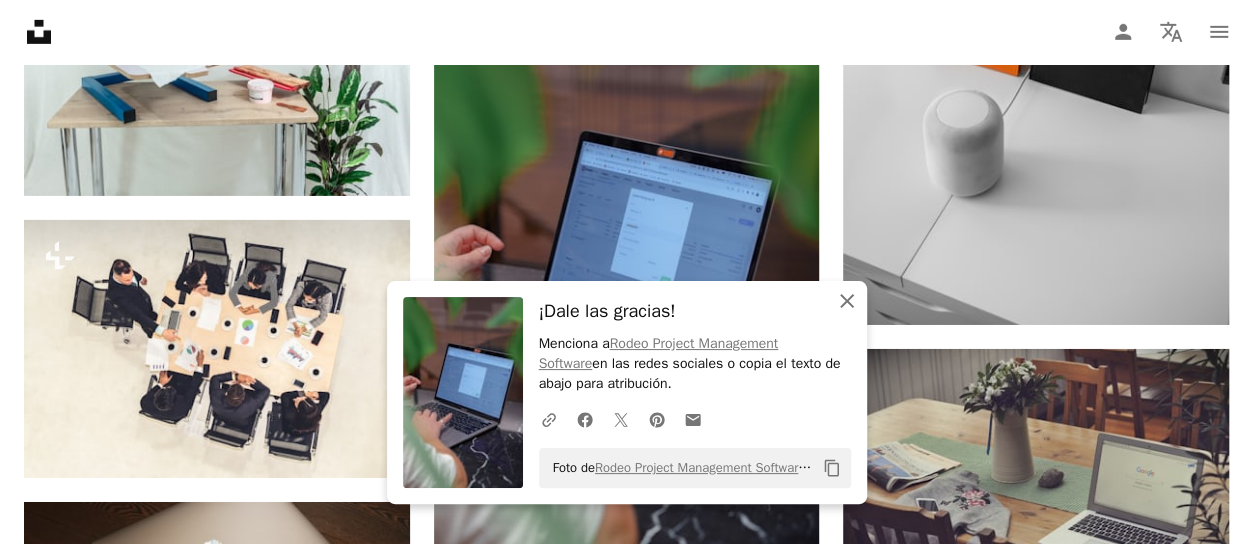 click 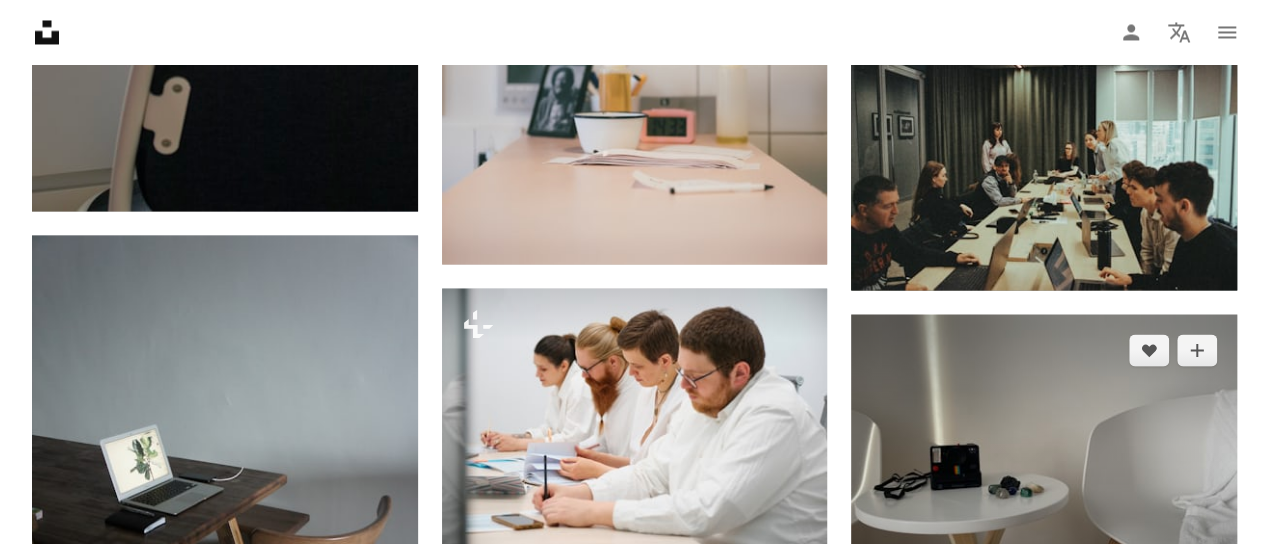 scroll, scrollTop: 5500, scrollLeft: 0, axis: vertical 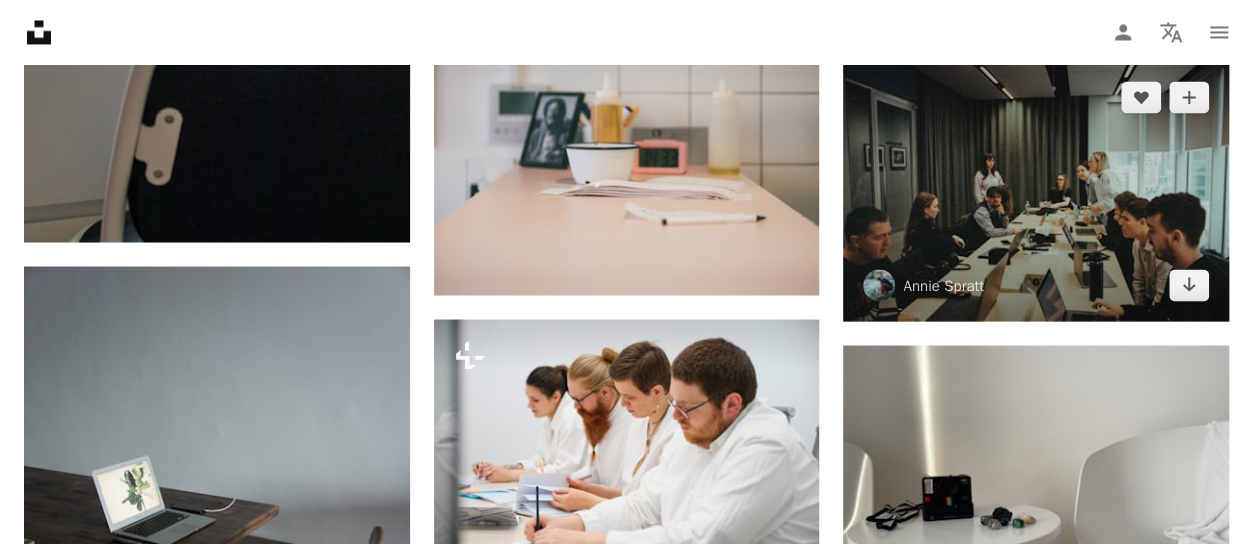 click at bounding box center (1036, 191) 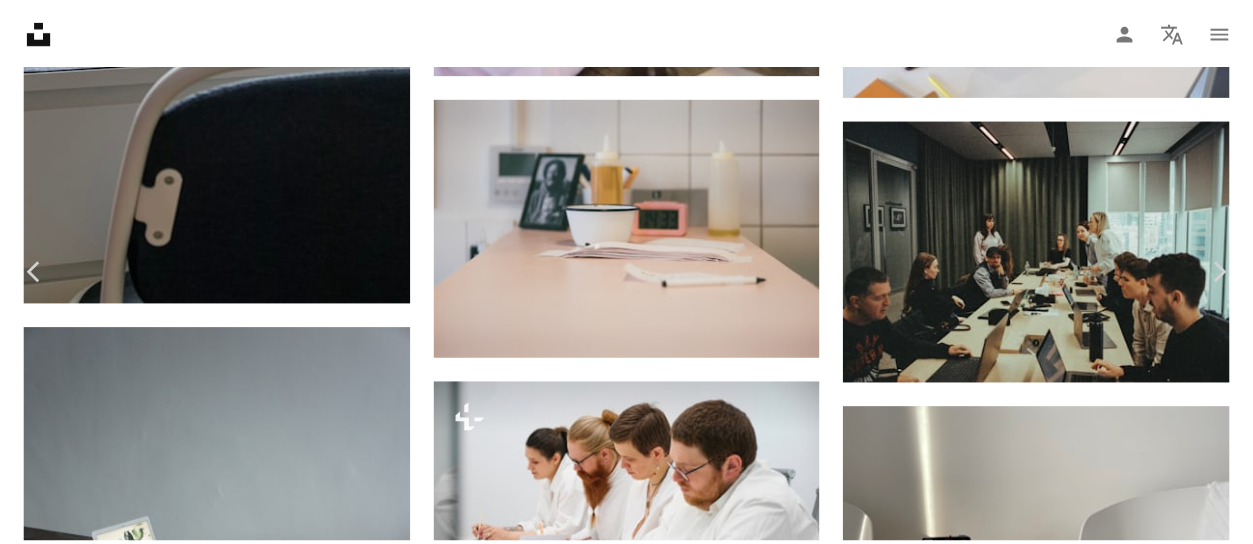 scroll, scrollTop: 100, scrollLeft: 0, axis: vertical 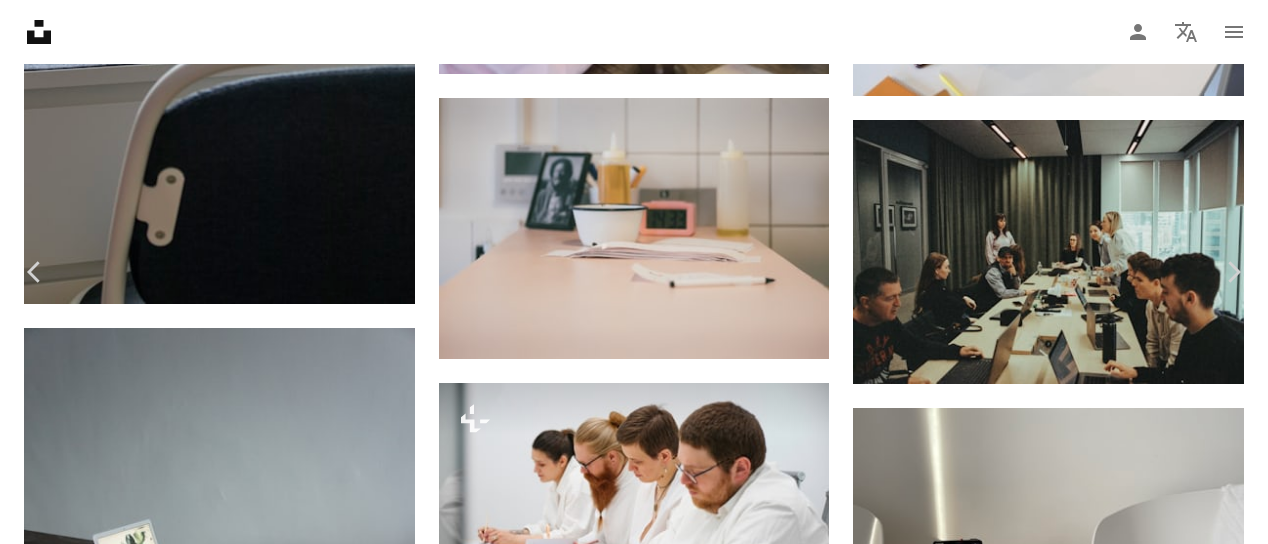 click on "An X shape" at bounding box center [20, 20] 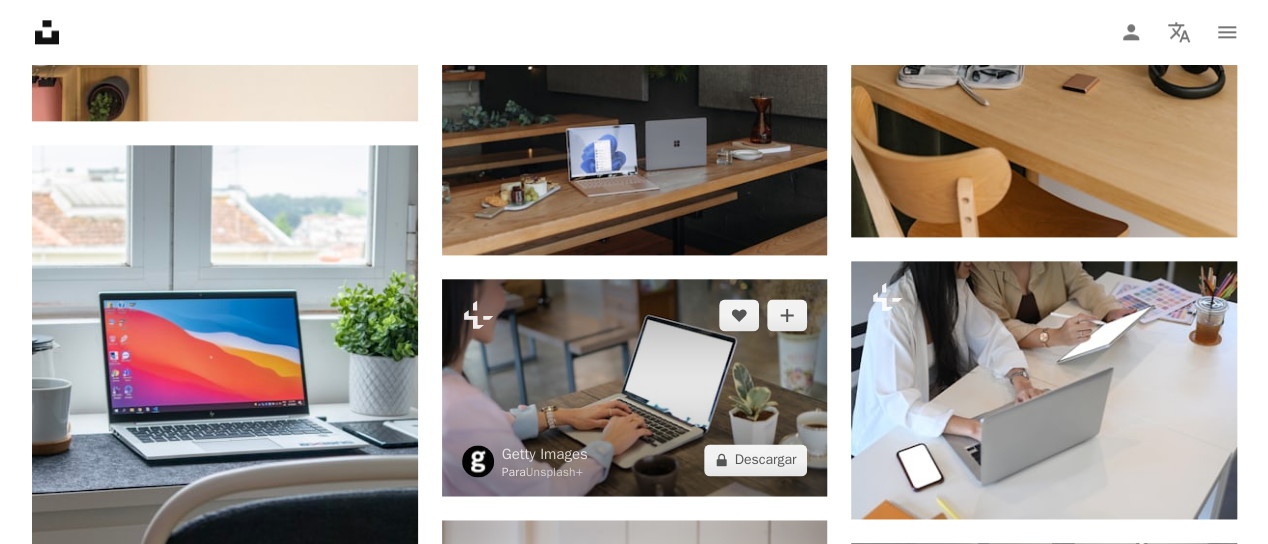 scroll, scrollTop: 5000, scrollLeft: 0, axis: vertical 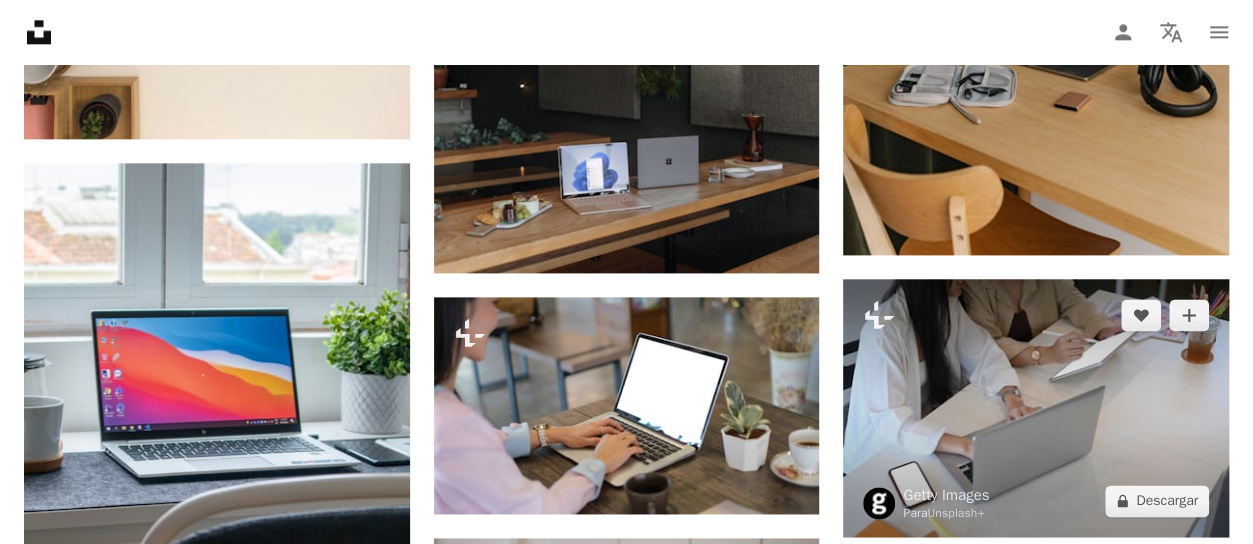 click at bounding box center (1036, 407) 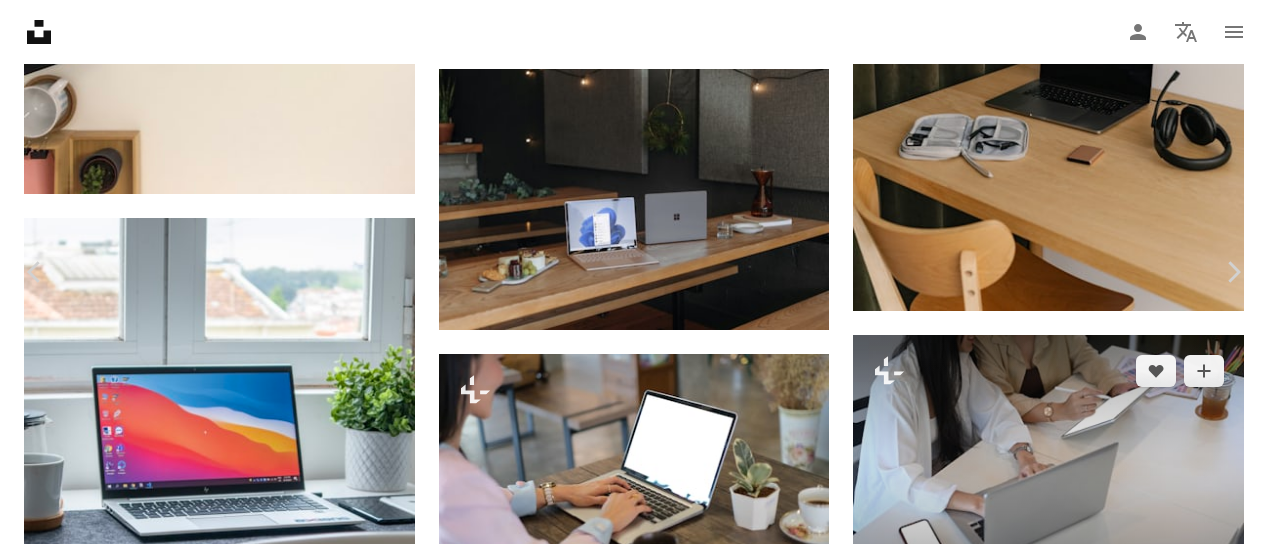 click at bounding box center (627, 39765) 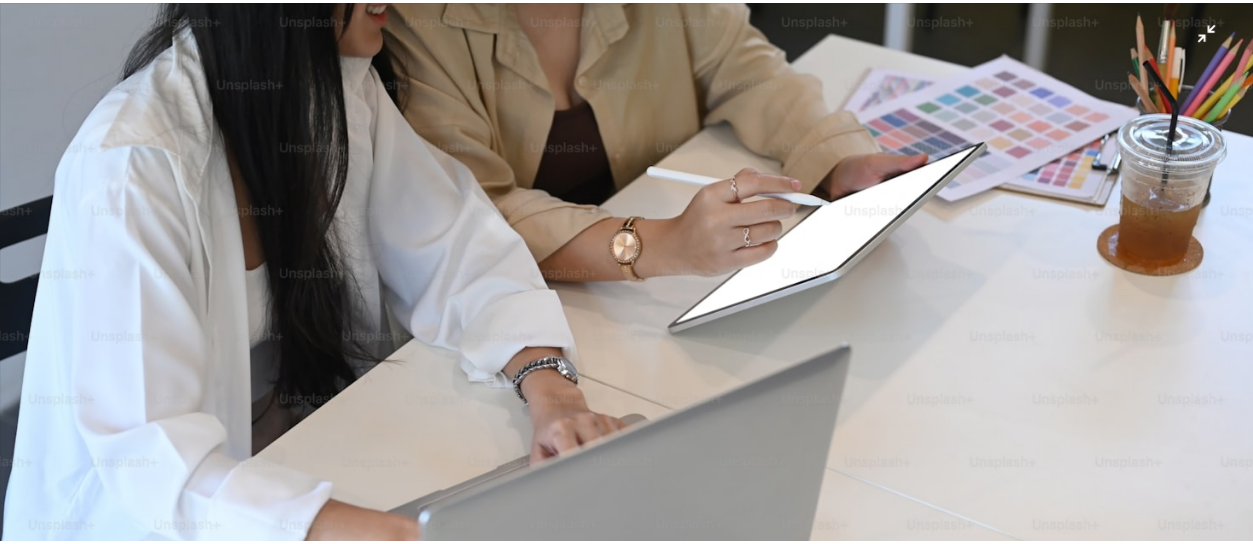 scroll, scrollTop: 141, scrollLeft: 0, axis: vertical 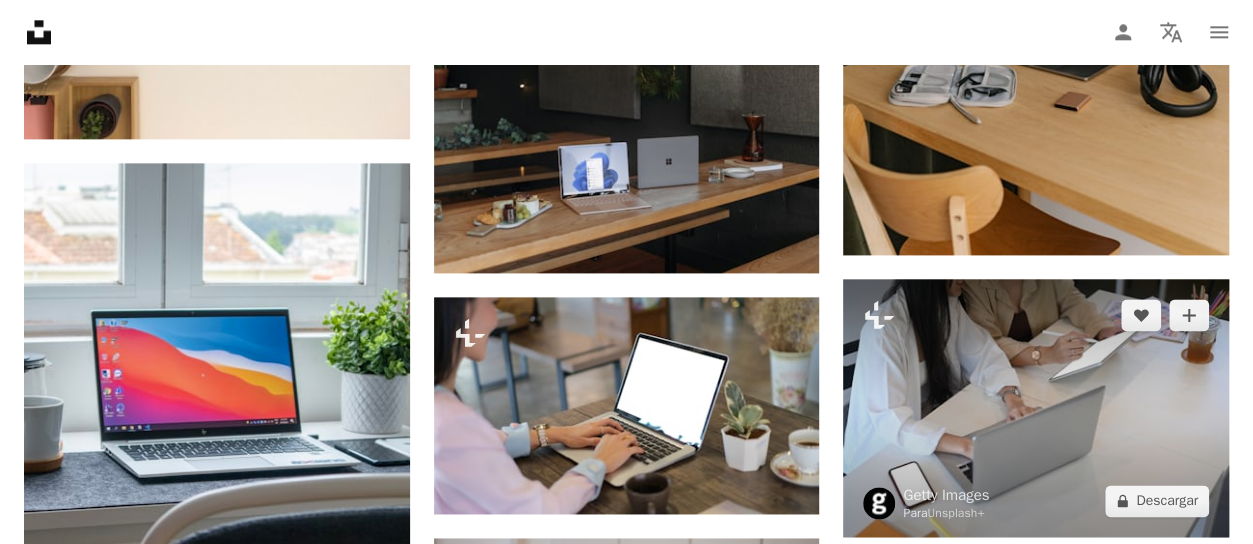 click at bounding box center [1036, 407] 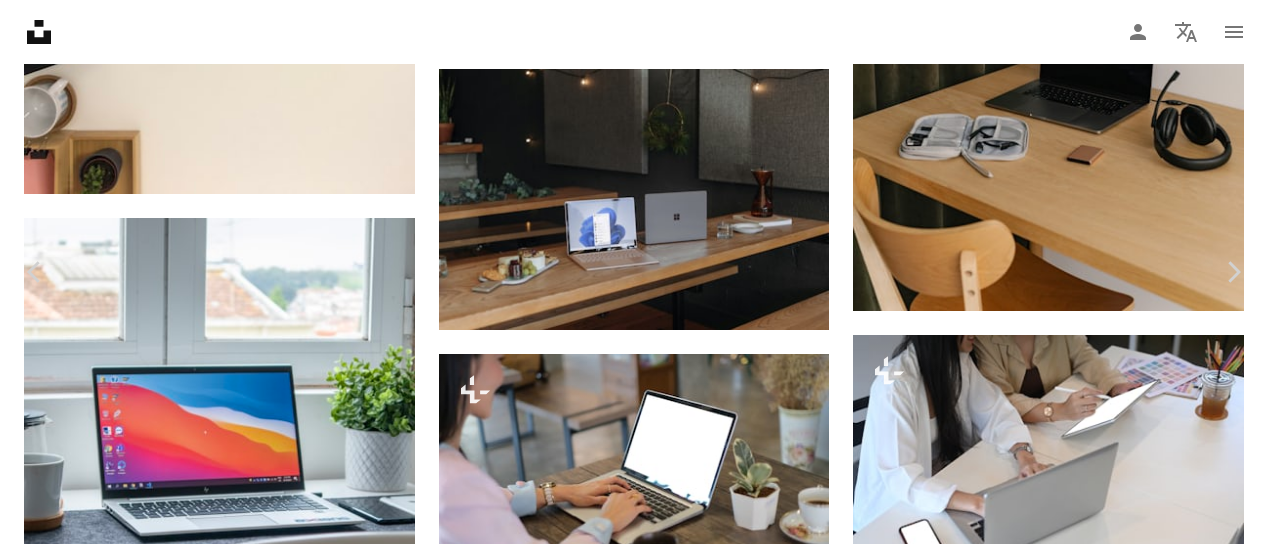click on "A lock Descargar" at bounding box center (1106, 39434) 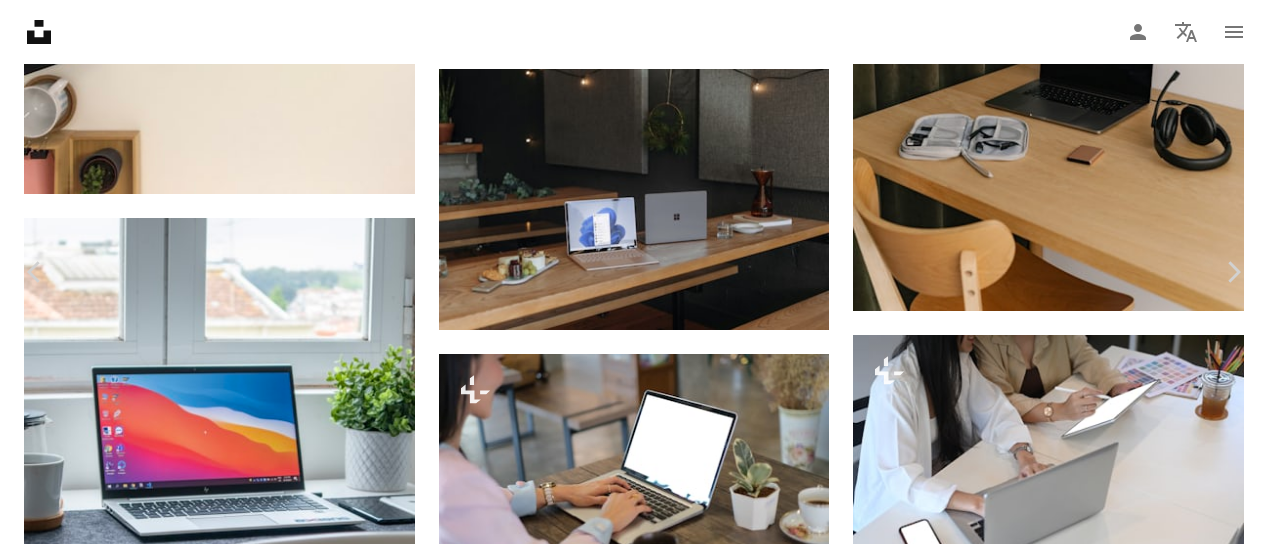 click on "An X shape" at bounding box center (20, 20) 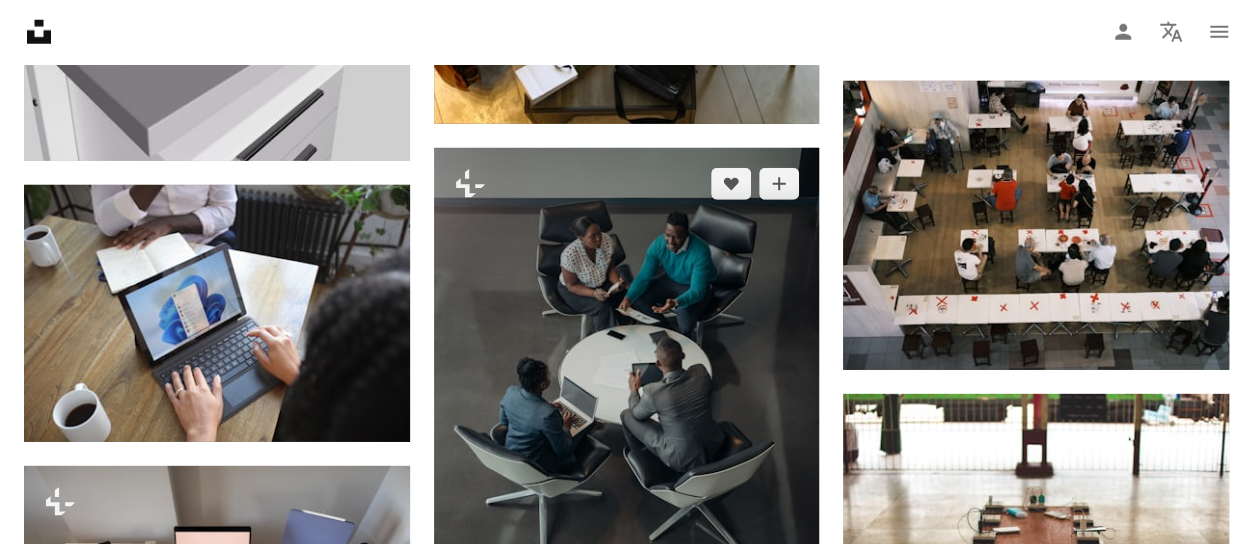 scroll, scrollTop: 2900, scrollLeft: 0, axis: vertical 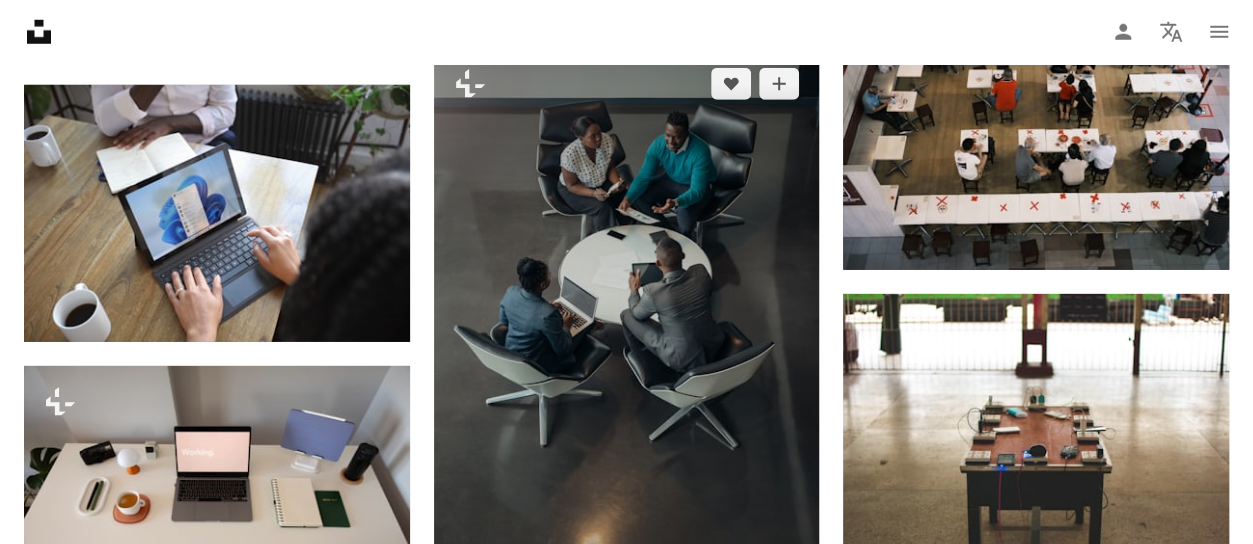 click at bounding box center [627, 347] 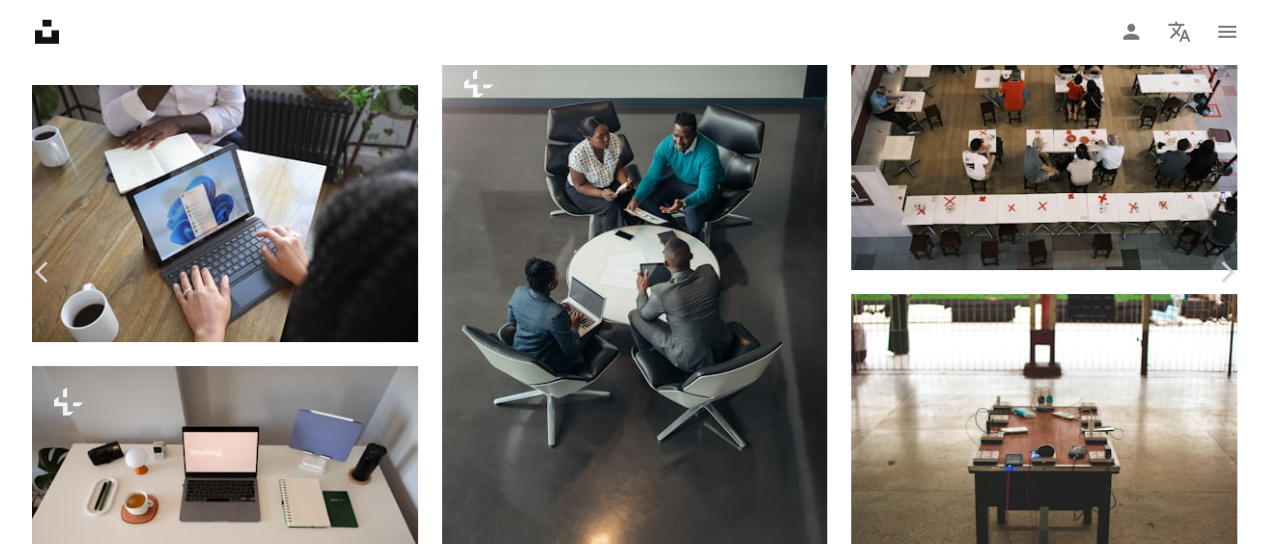 scroll, scrollTop: 3000, scrollLeft: 0, axis: vertical 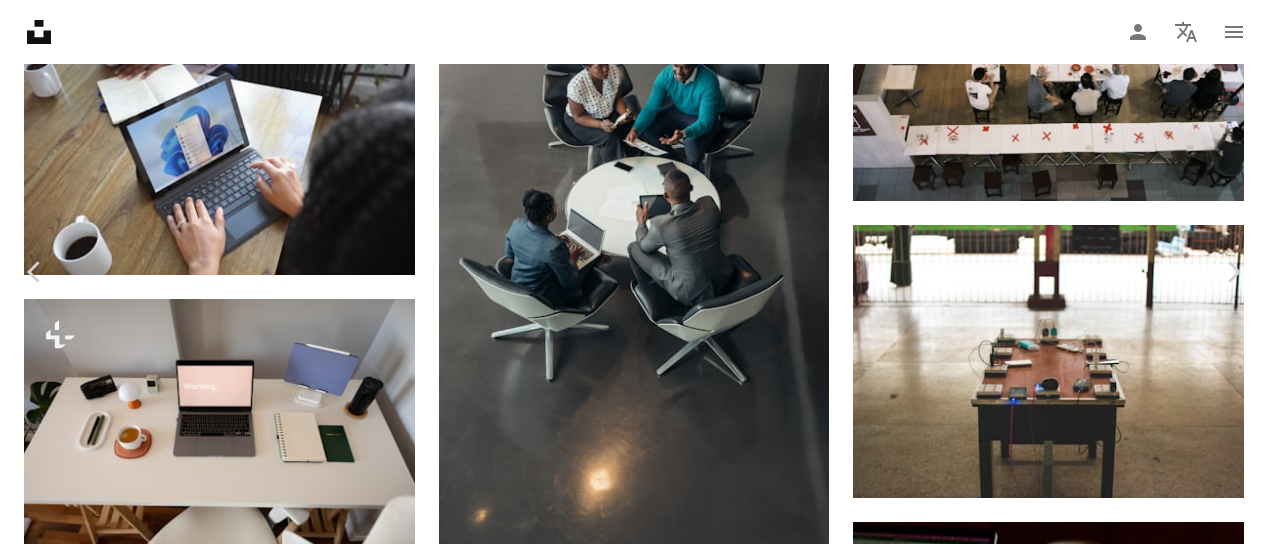click on "A lock Descargar" at bounding box center (1106, 41418) 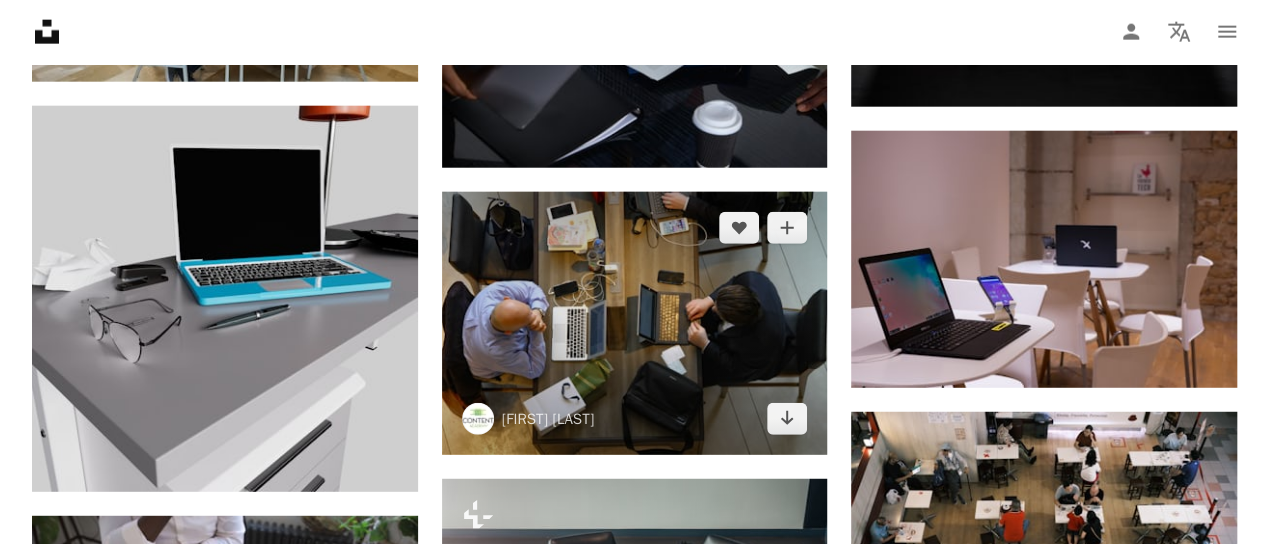 scroll, scrollTop: 2500, scrollLeft: 0, axis: vertical 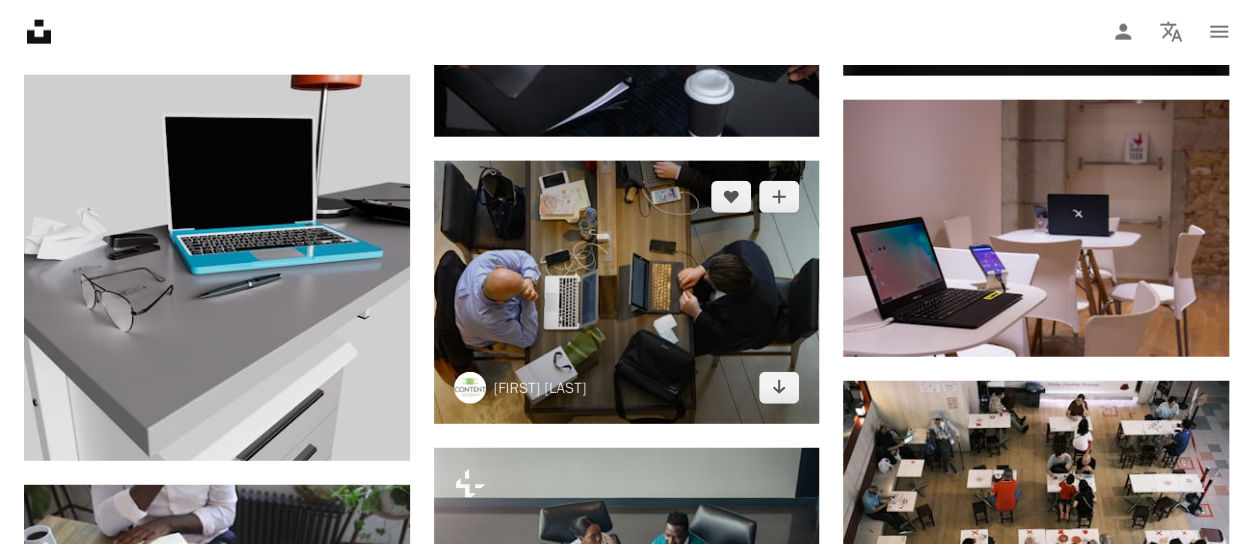 click at bounding box center (627, 292) 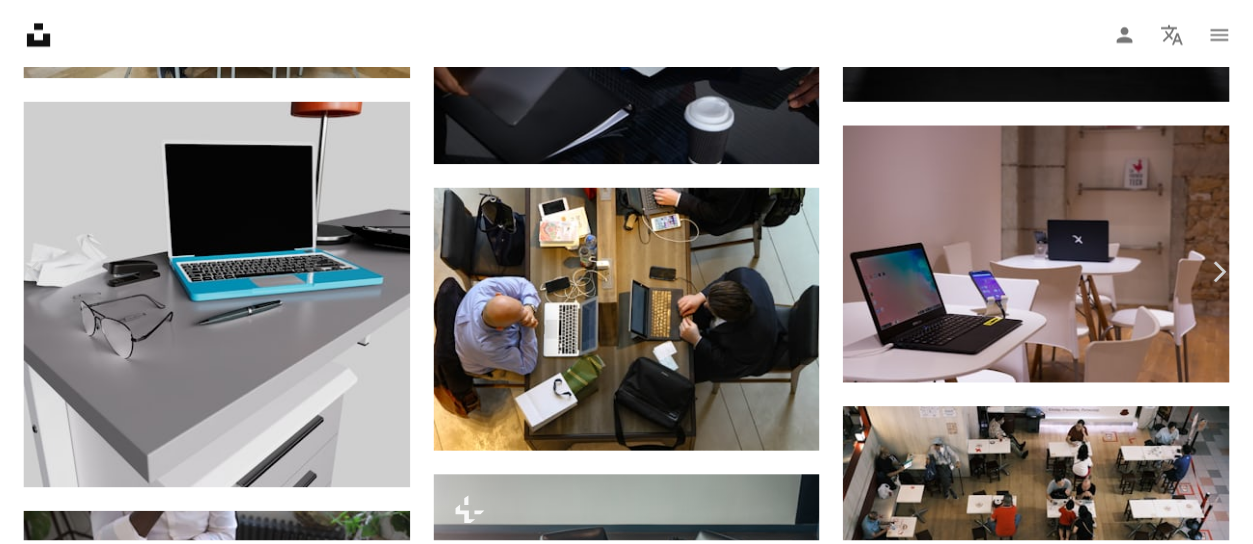 scroll, scrollTop: 100, scrollLeft: 0, axis: vertical 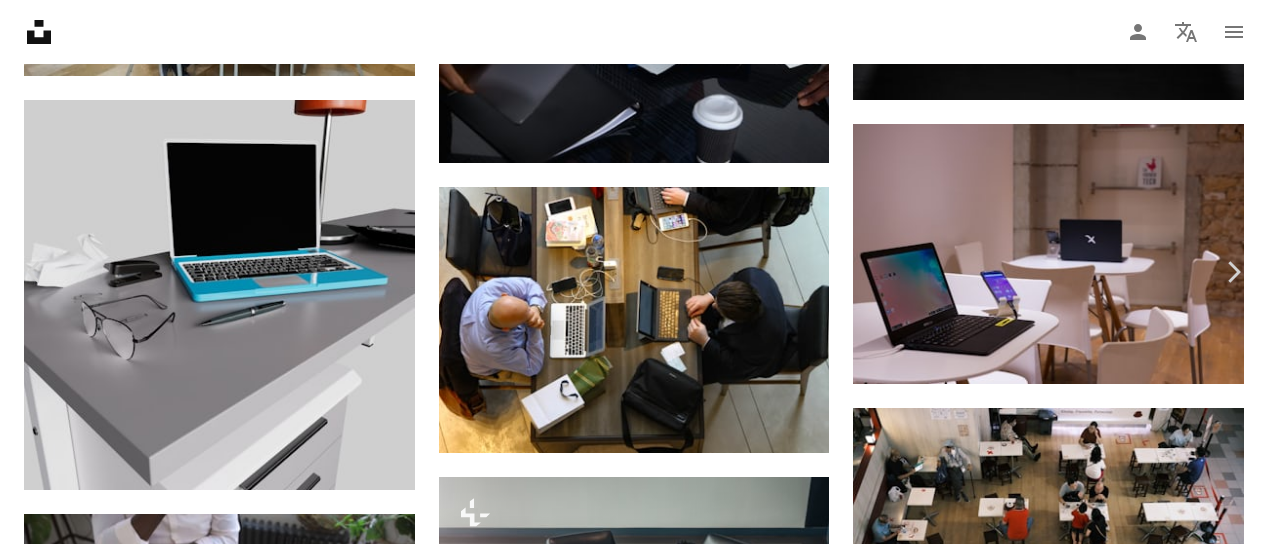 click on "Descargar gratis" at bounding box center (1062, 41918) 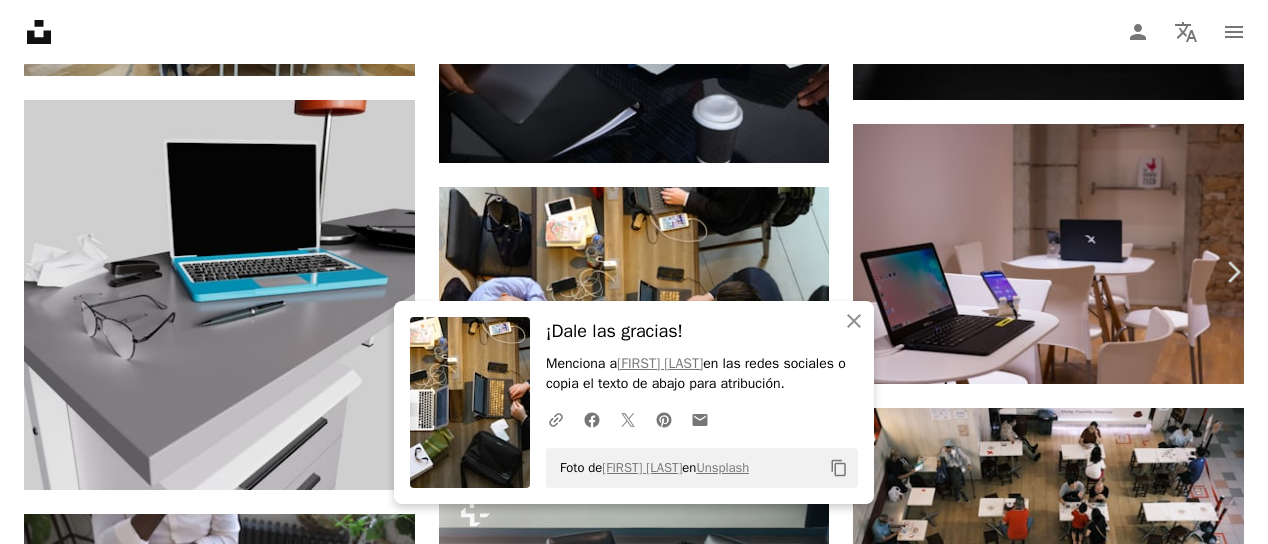 click on "An X shape" at bounding box center [20, 20] 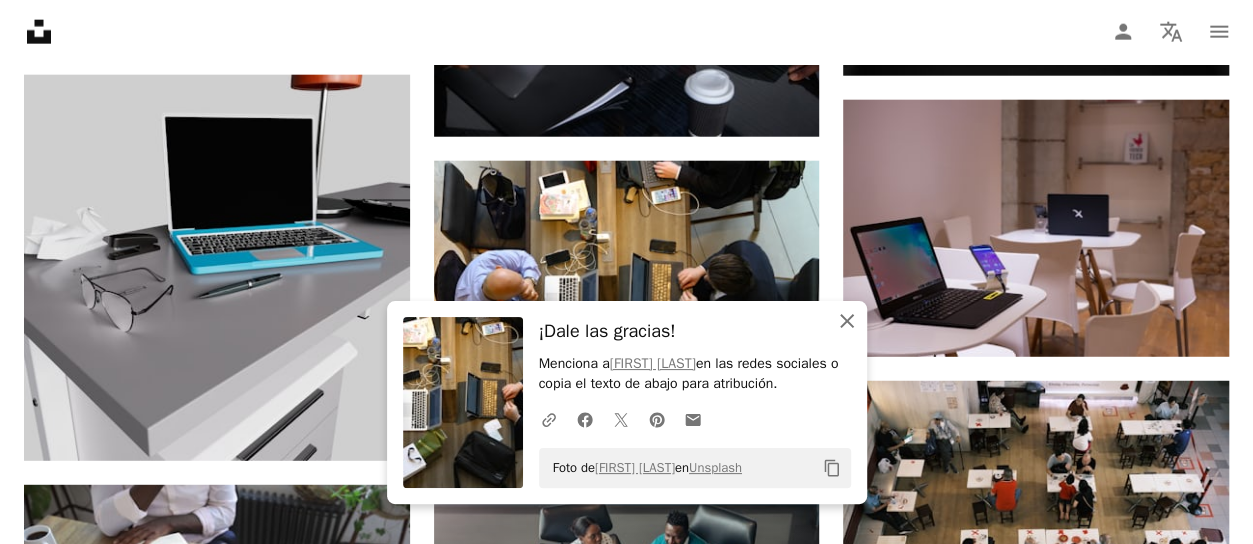 click on "An X shape" 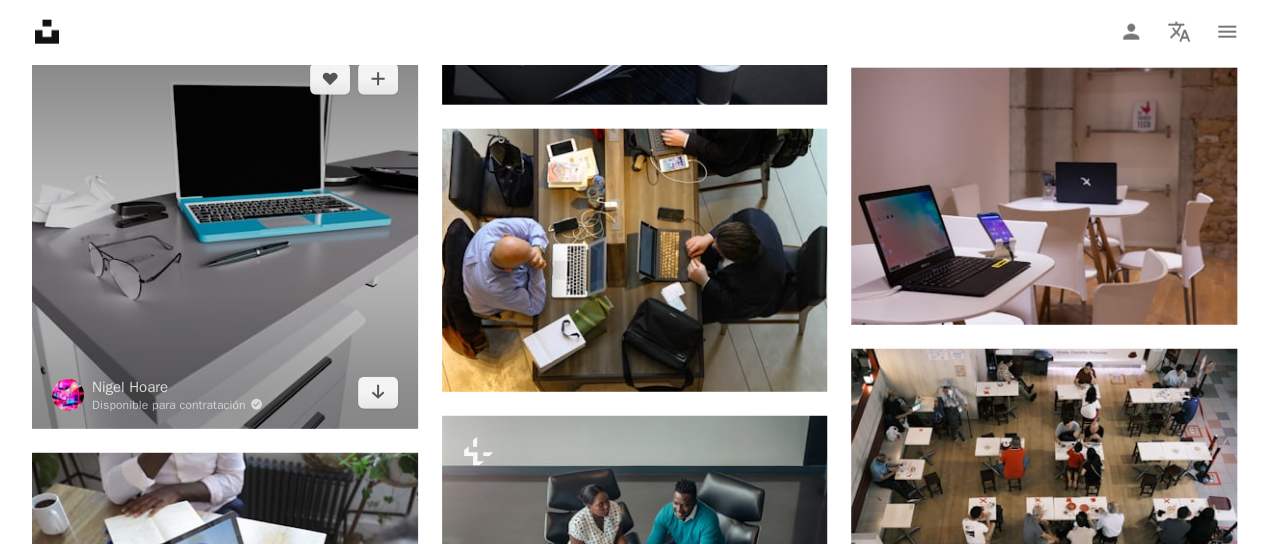 scroll, scrollTop: 2600, scrollLeft: 0, axis: vertical 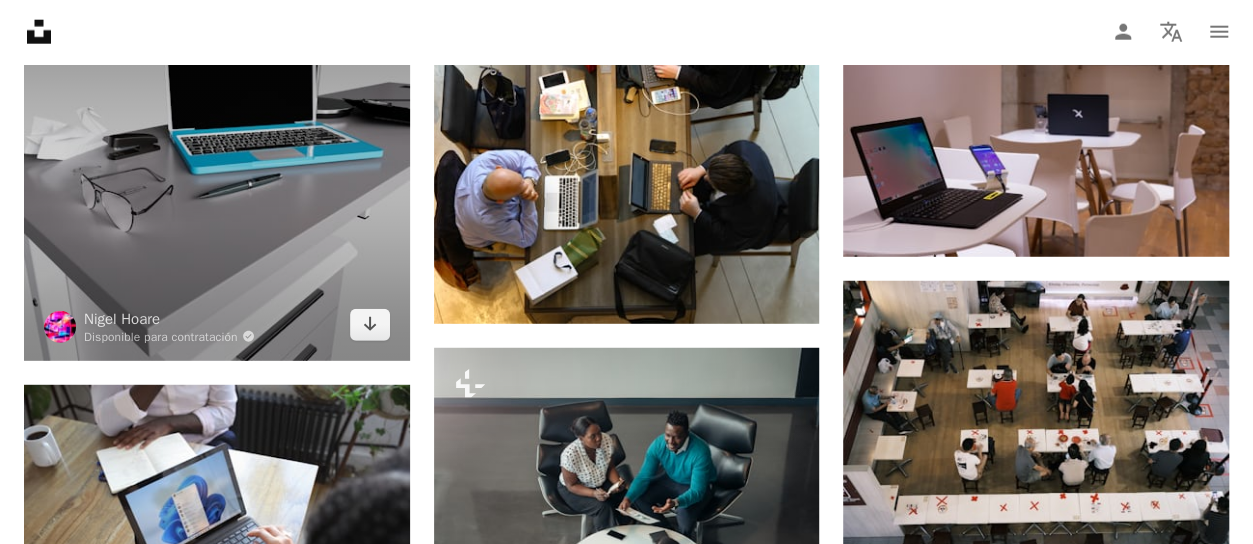 click at bounding box center [217, 168] 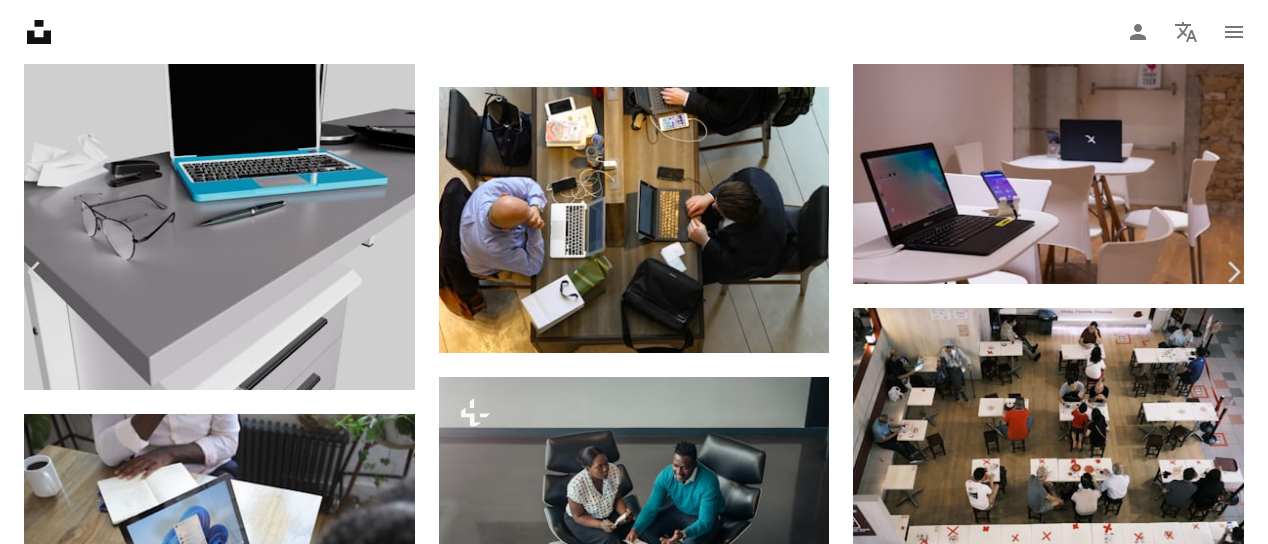click on "Descargar gratis" at bounding box center (1062, 41834) 